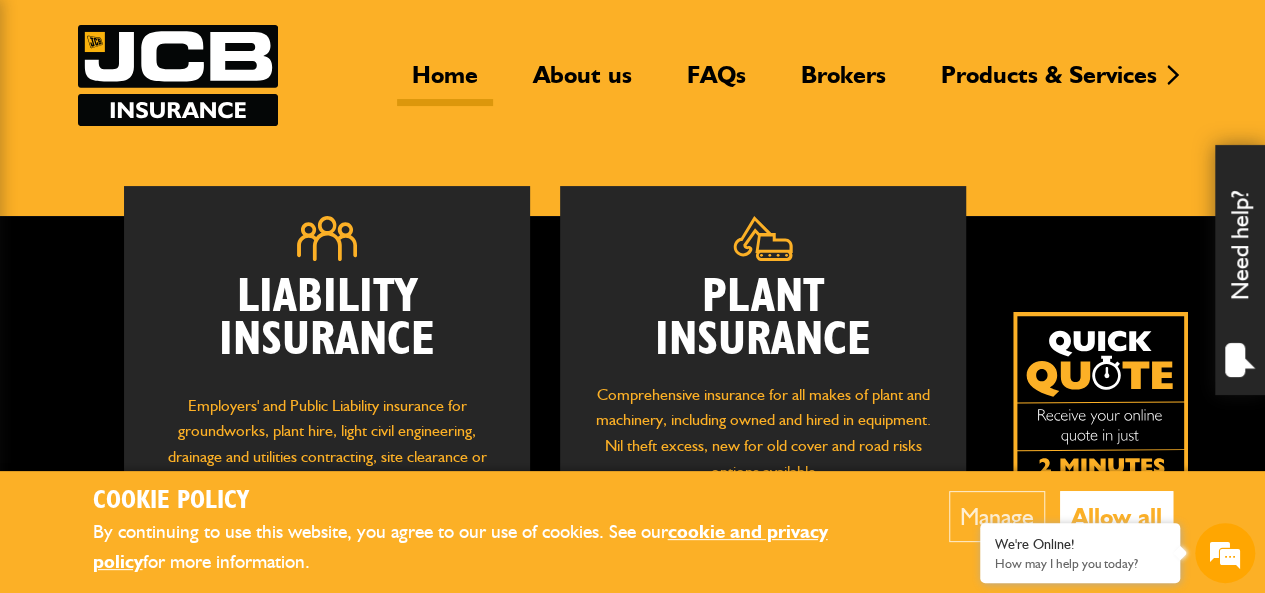 scroll, scrollTop: 200, scrollLeft: 0, axis: vertical 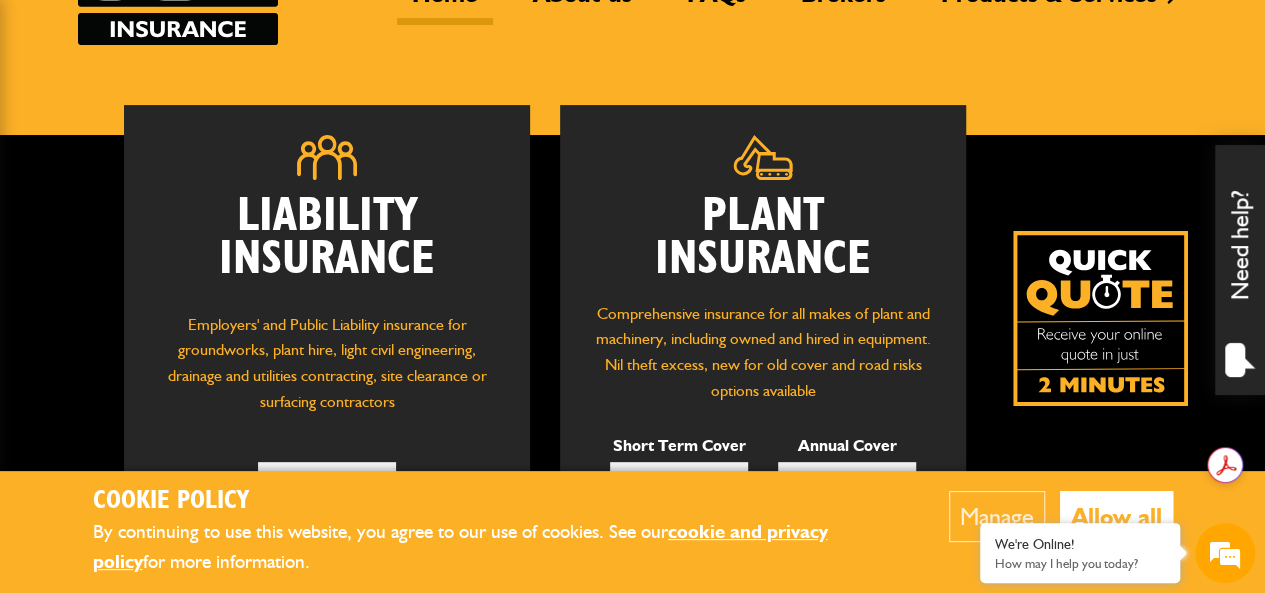 click at bounding box center (1100, 318) 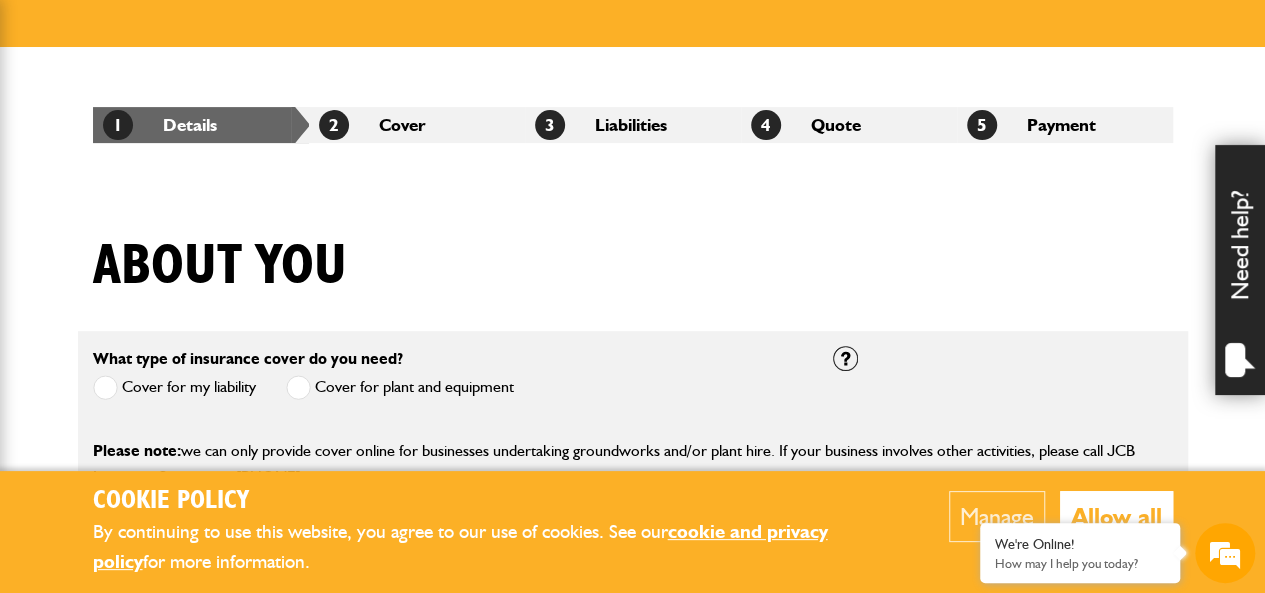 scroll, scrollTop: 400, scrollLeft: 0, axis: vertical 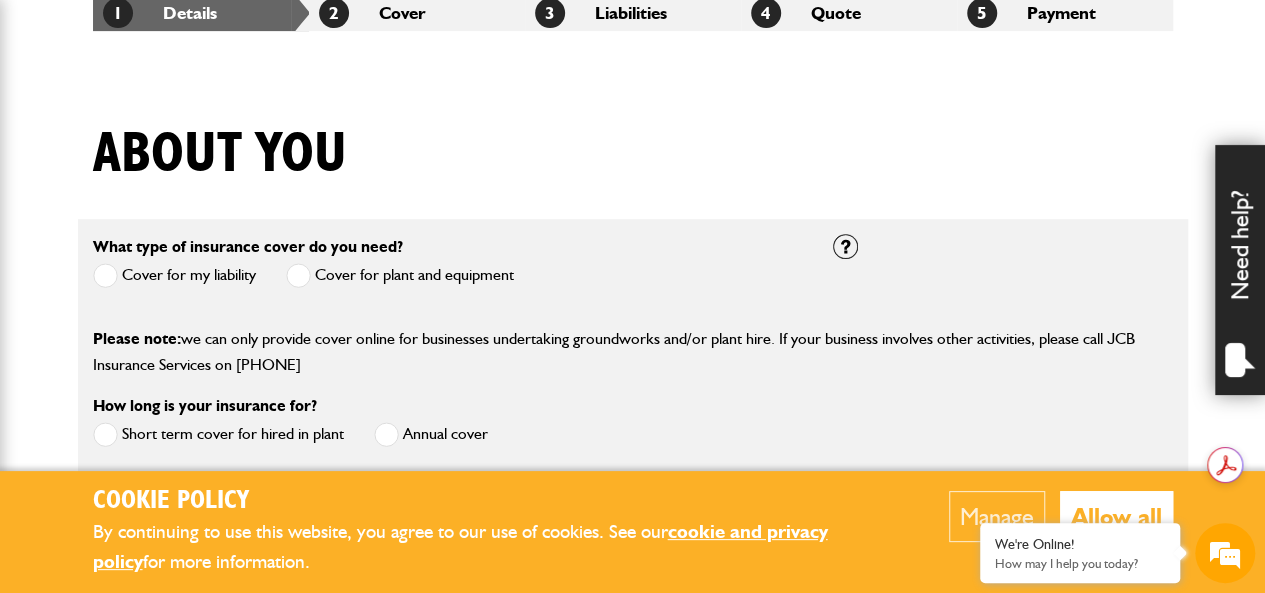 click at bounding box center (298, 275) 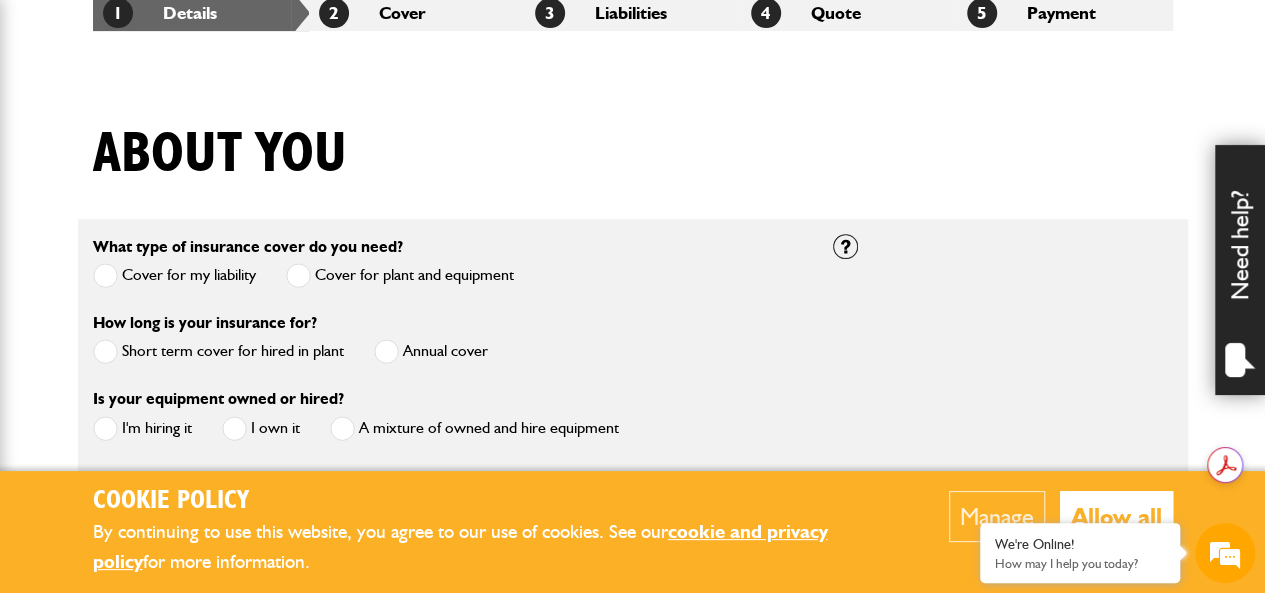 scroll, scrollTop: 0, scrollLeft: 0, axis: both 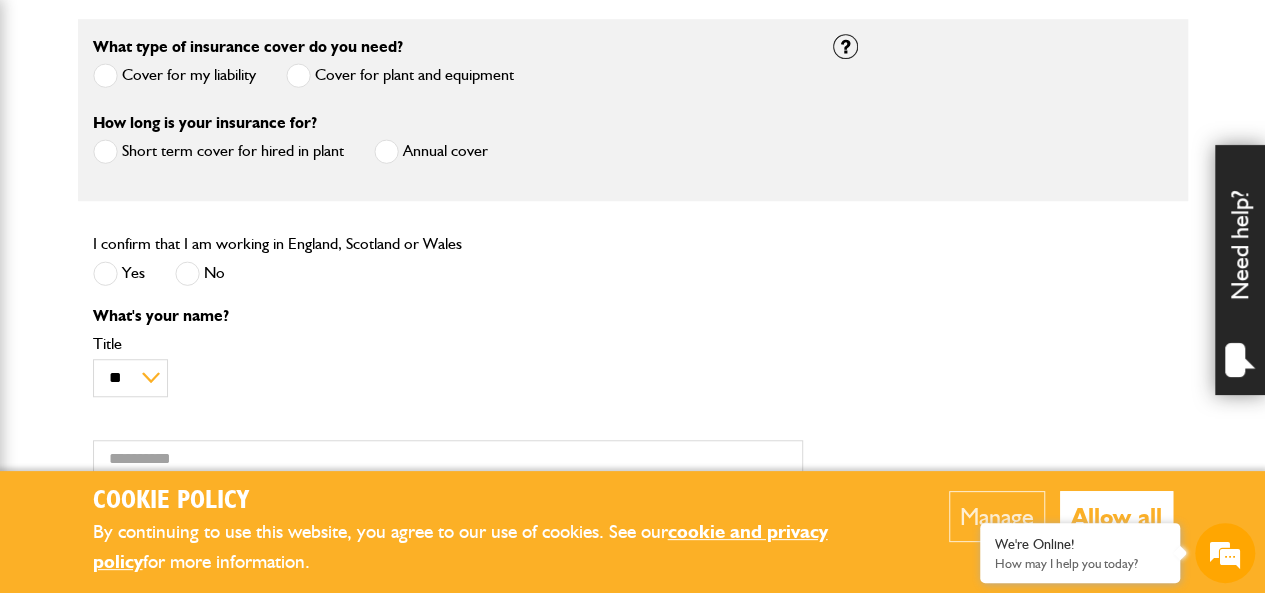 click at bounding box center [105, 273] 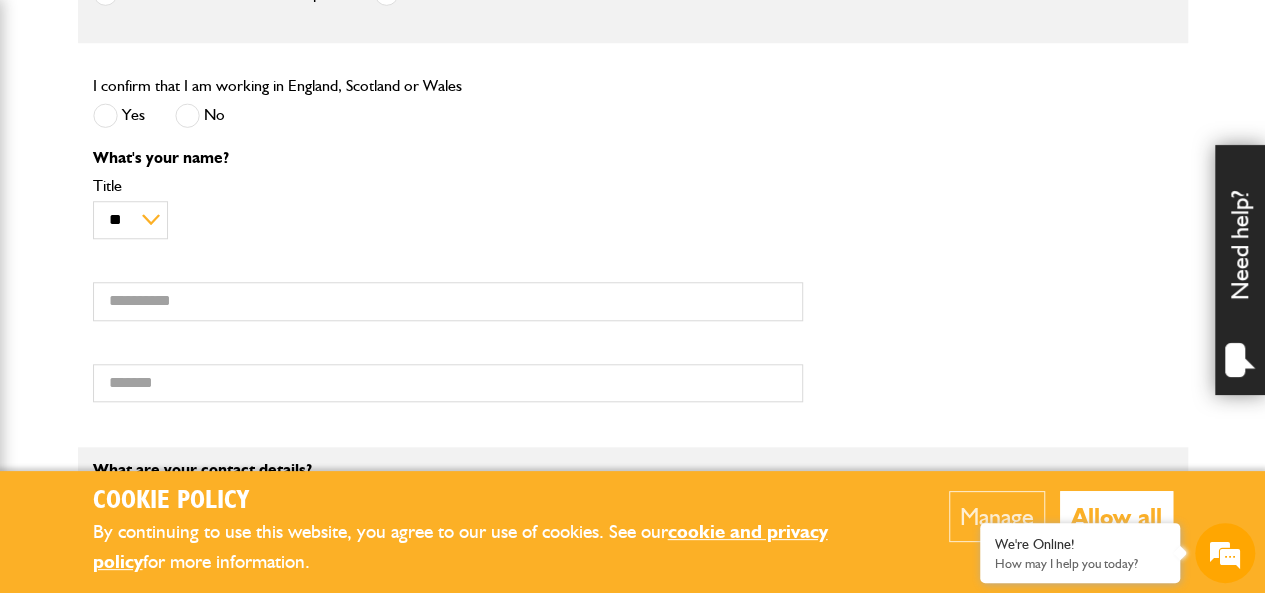 scroll, scrollTop: 800, scrollLeft: 0, axis: vertical 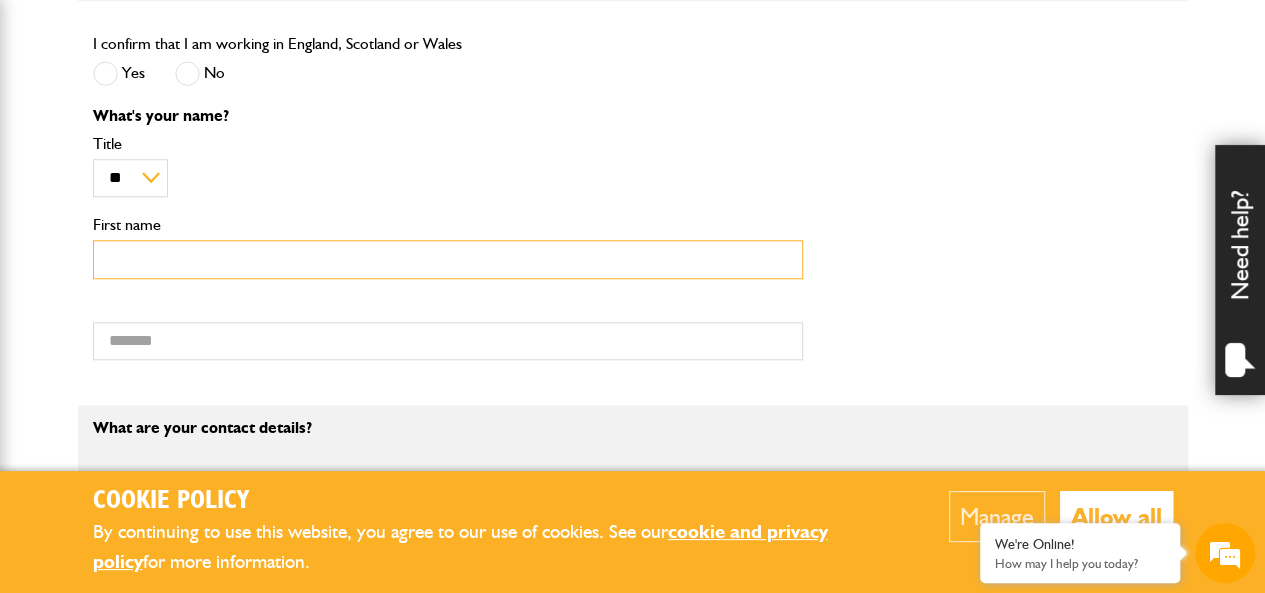 click on "First name" at bounding box center (448, 259) 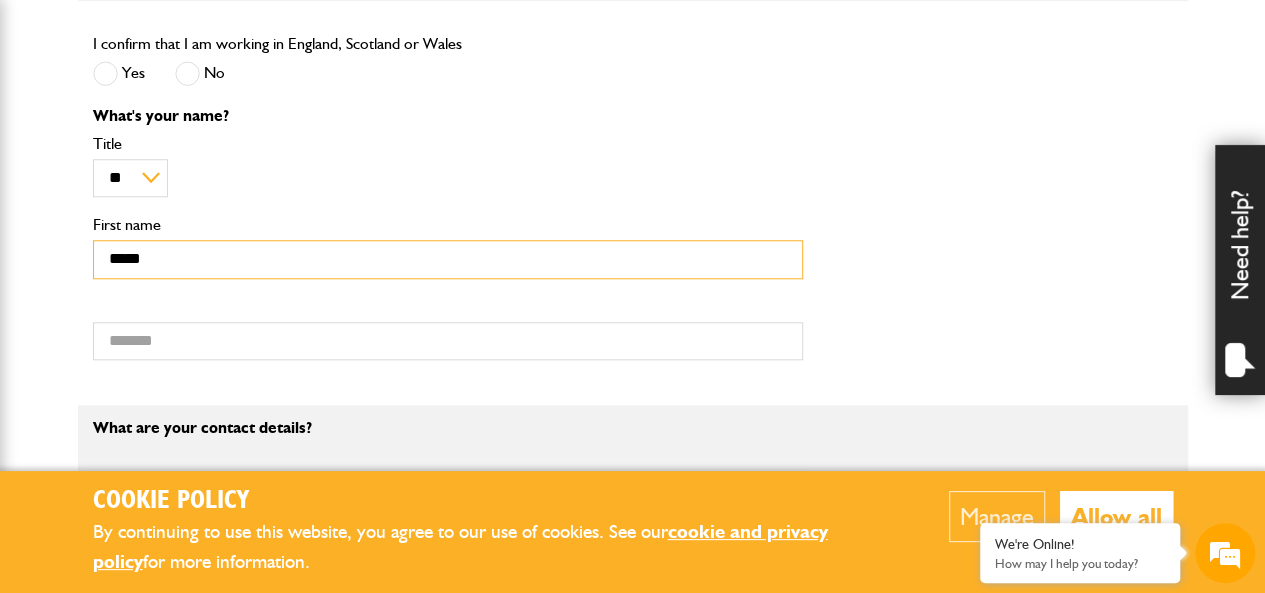 type on "******" 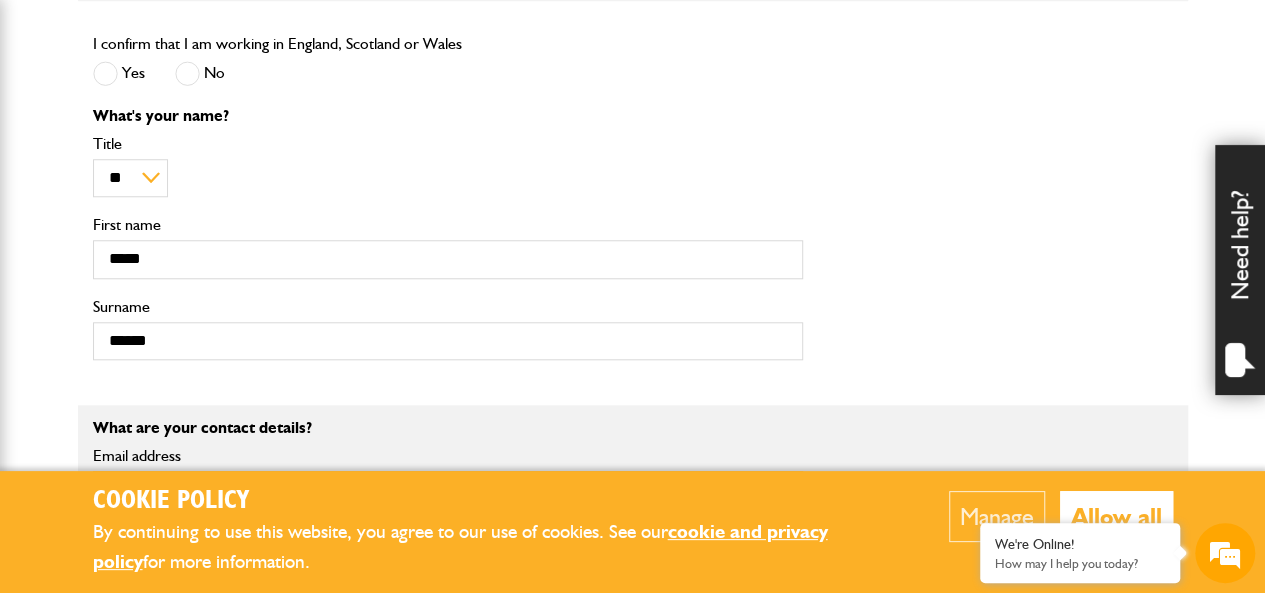 type on "**********" 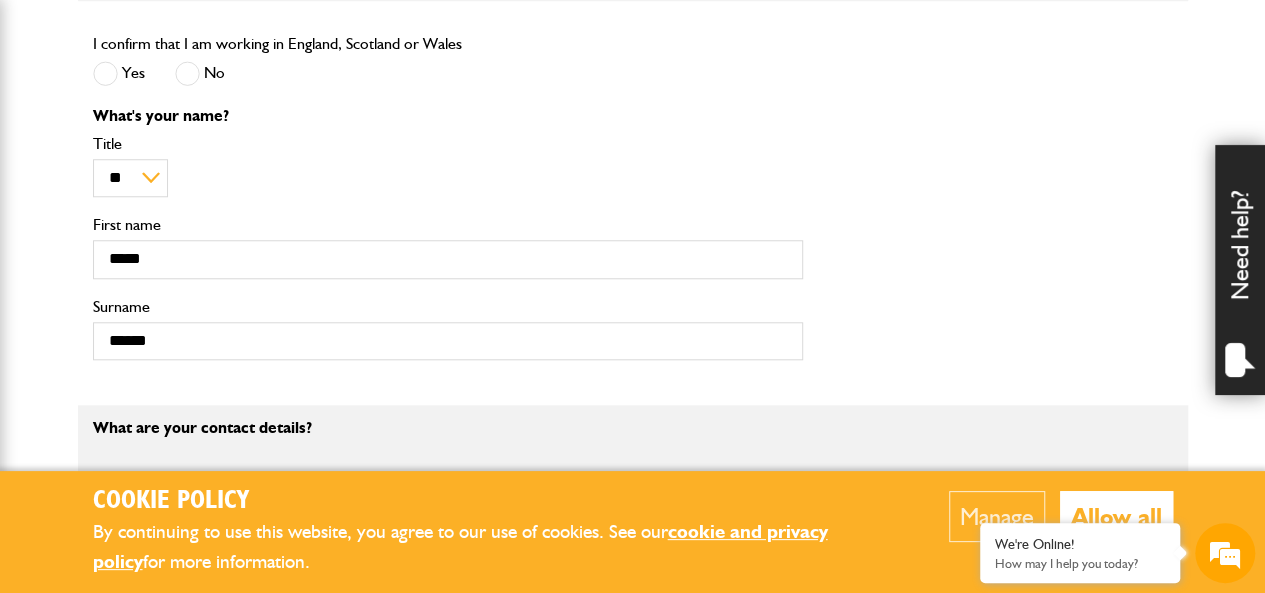 type on "**********" 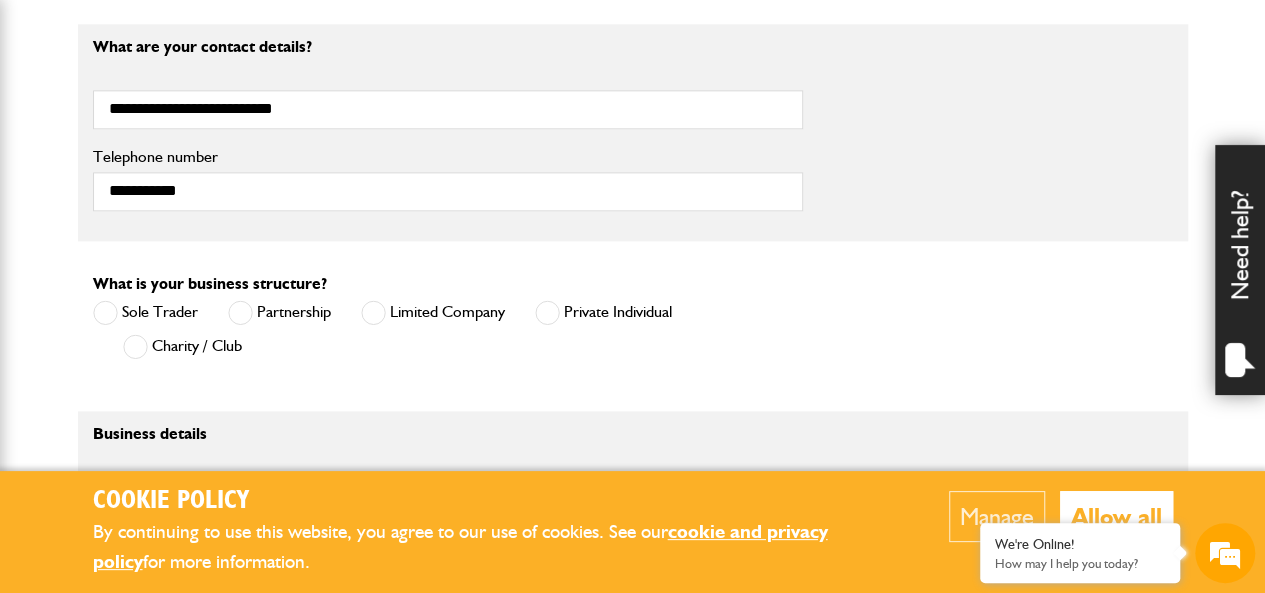 scroll, scrollTop: 1200, scrollLeft: 0, axis: vertical 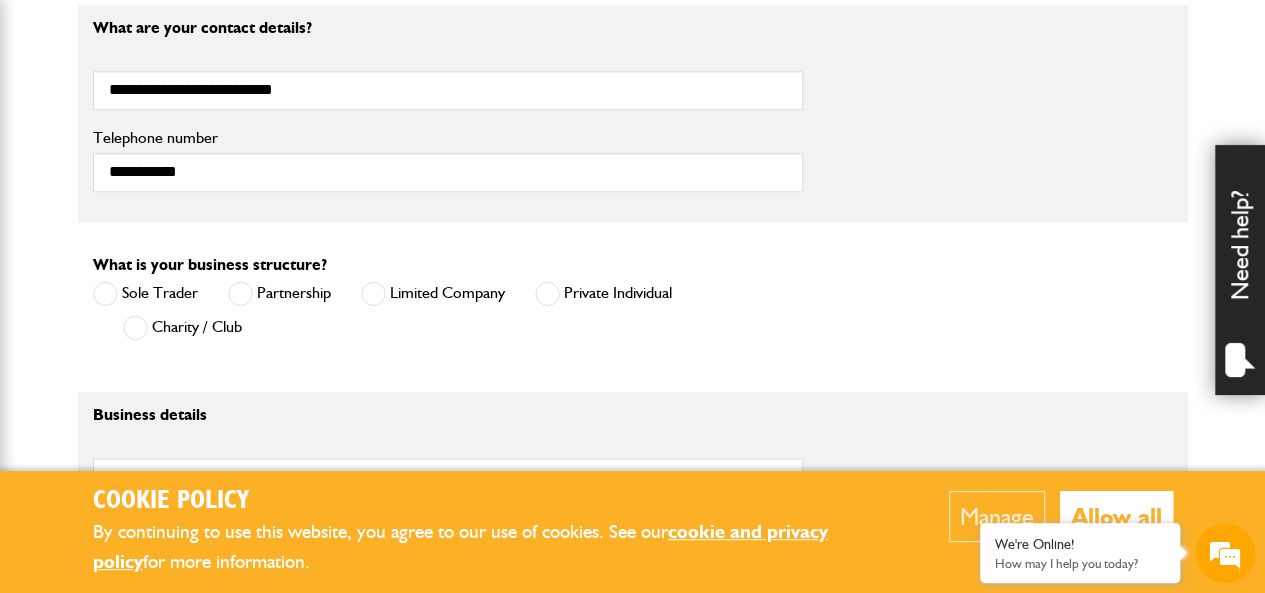 click at bounding box center (547, 293) 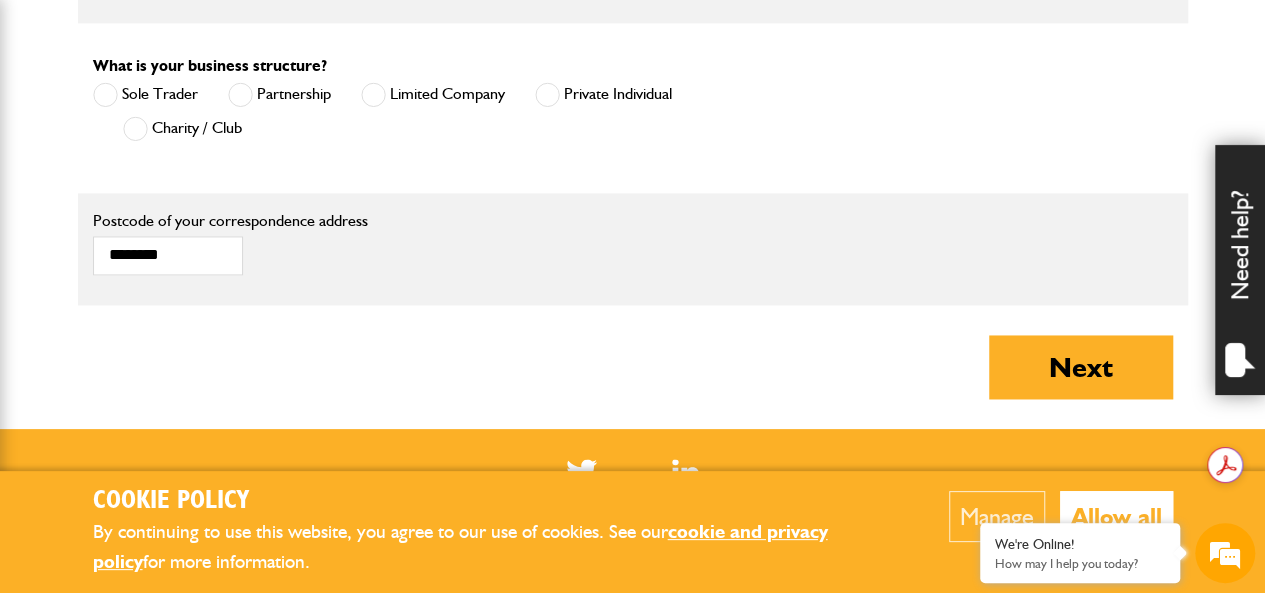 scroll, scrollTop: 1400, scrollLeft: 0, axis: vertical 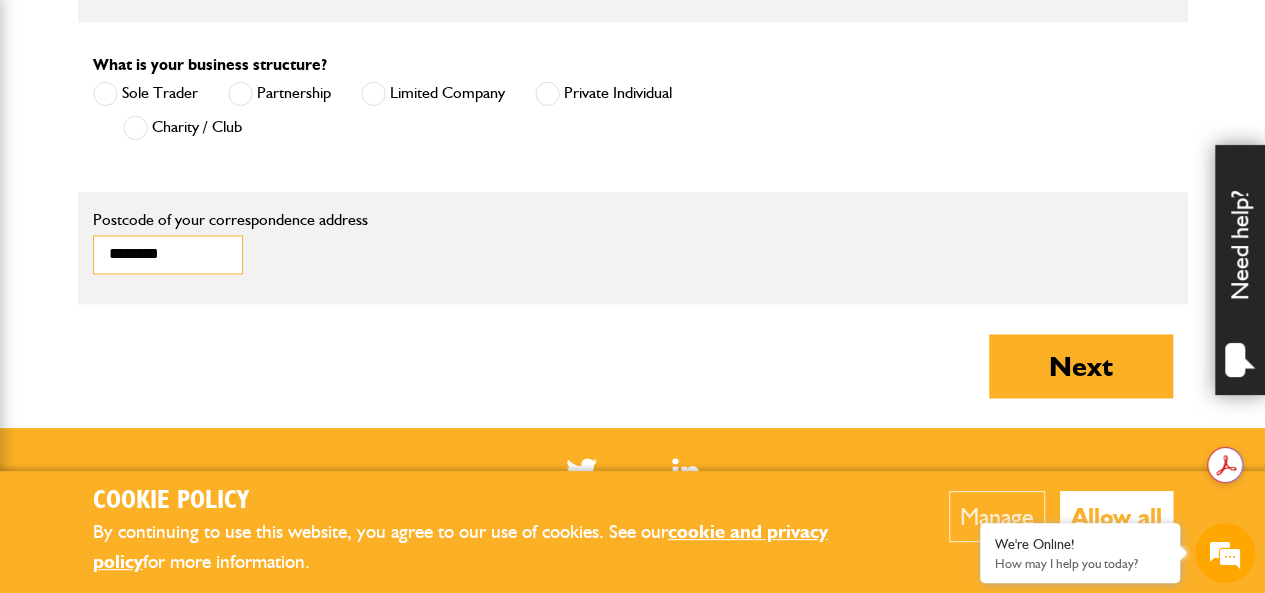 drag, startPoint x: 198, startPoint y: 248, endPoint x: 211, endPoint y: 247, distance: 13.038404 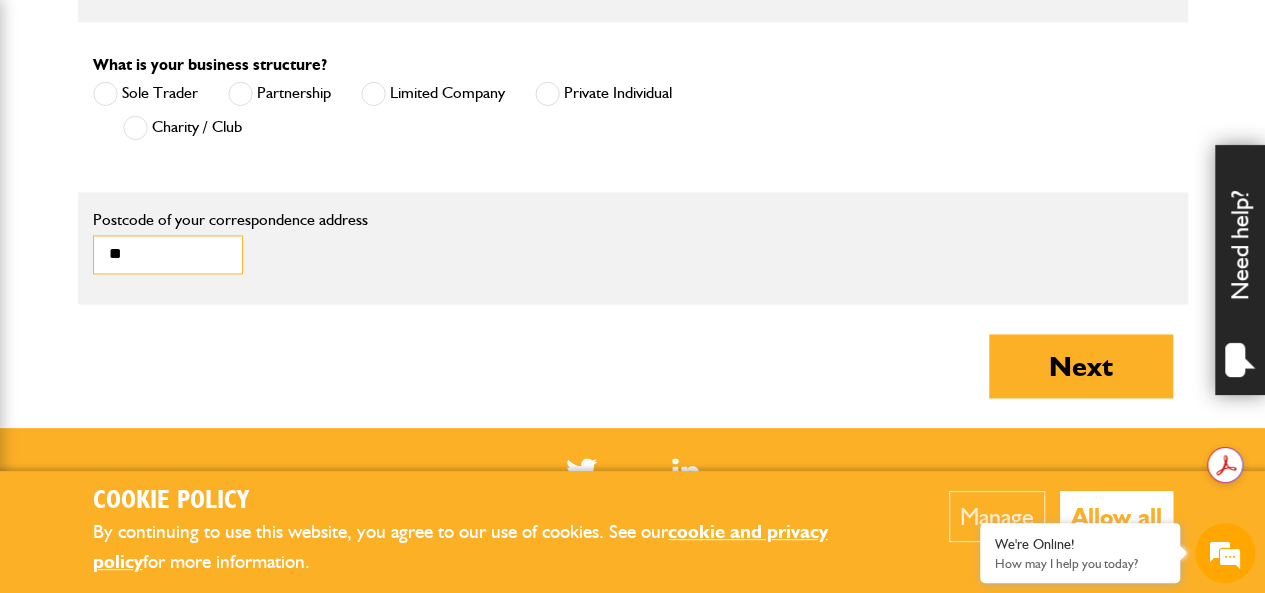 type on "*" 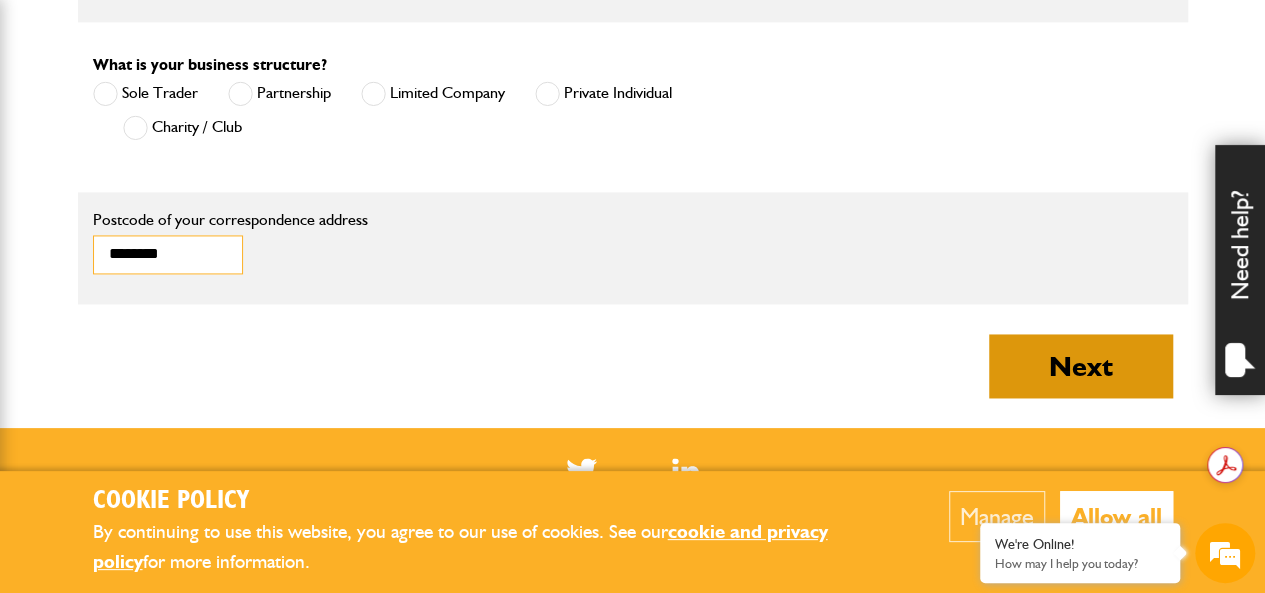 type on "********" 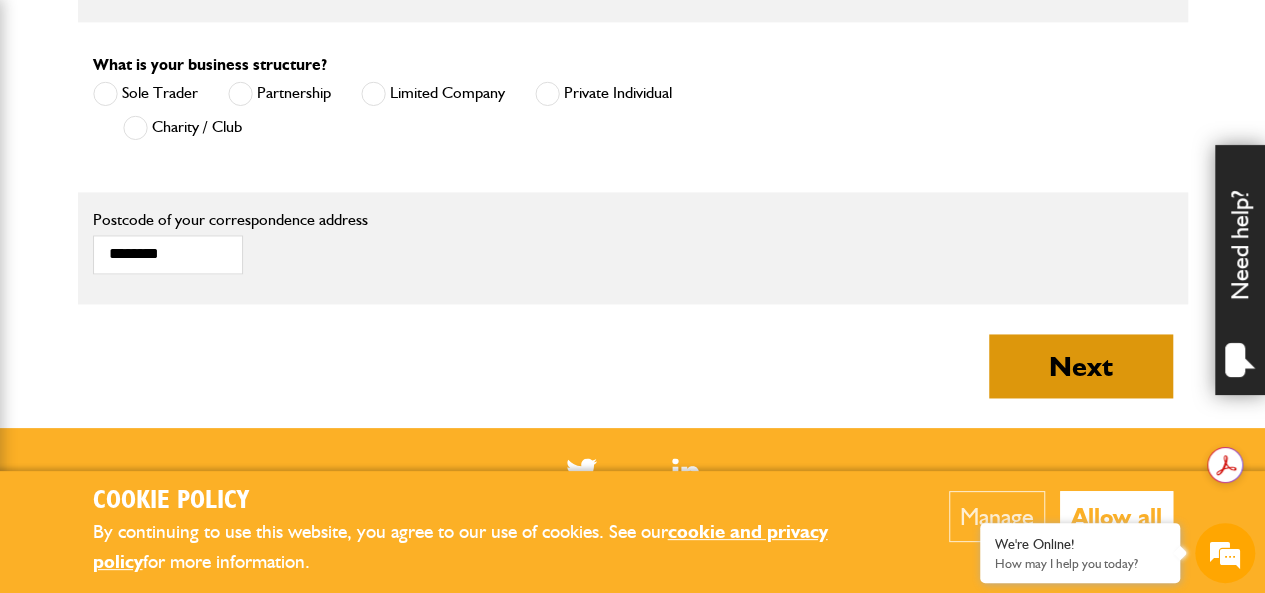 click on "Next" at bounding box center [1081, 366] 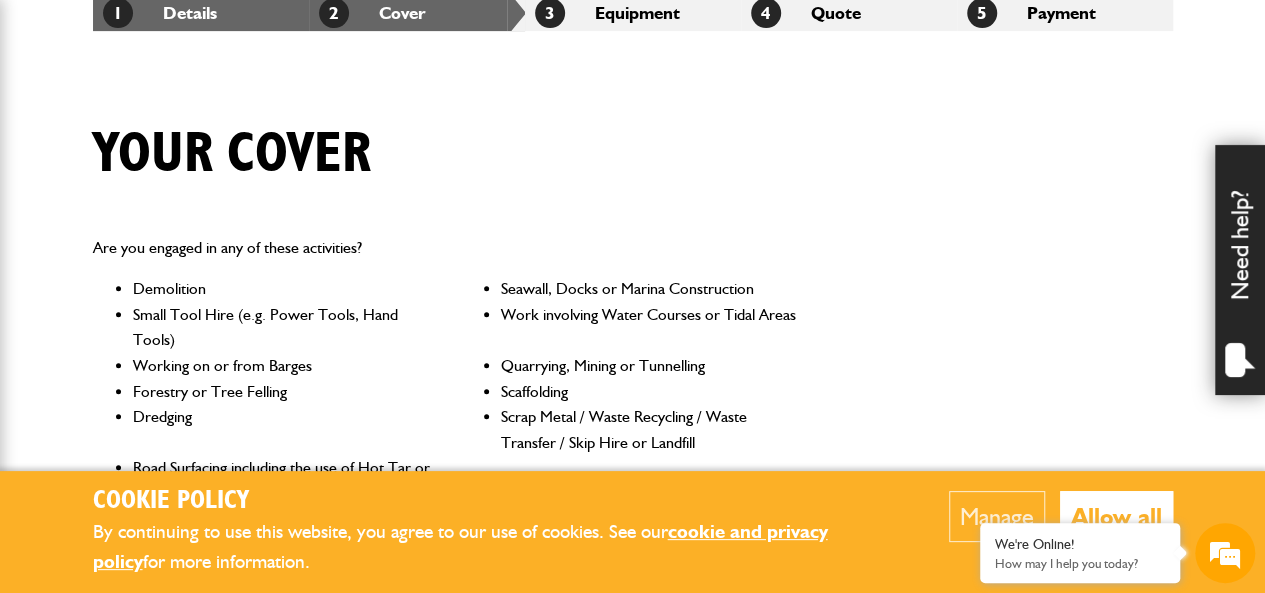scroll, scrollTop: 500, scrollLeft: 0, axis: vertical 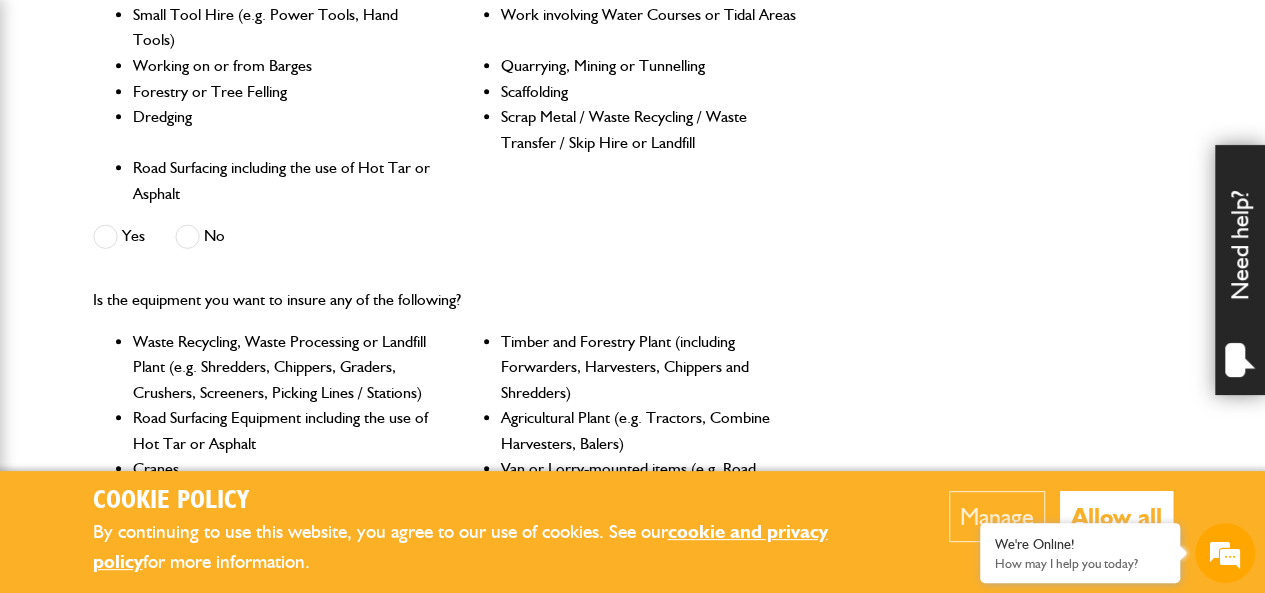 click at bounding box center (187, 236) 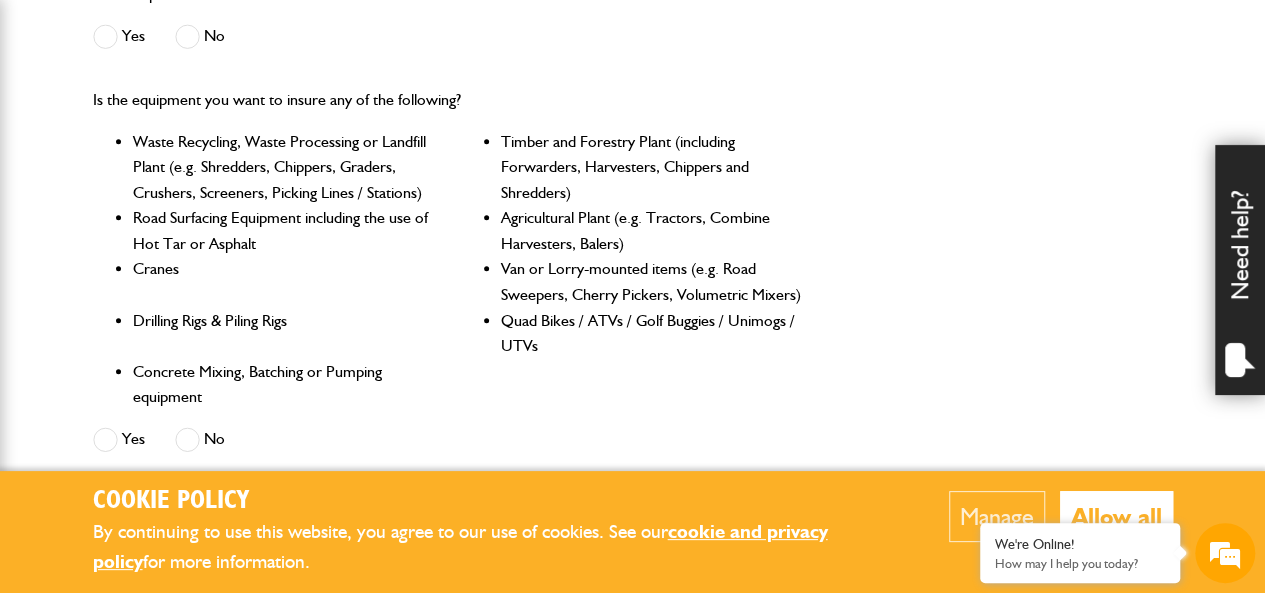 scroll, scrollTop: 1000, scrollLeft: 0, axis: vertical 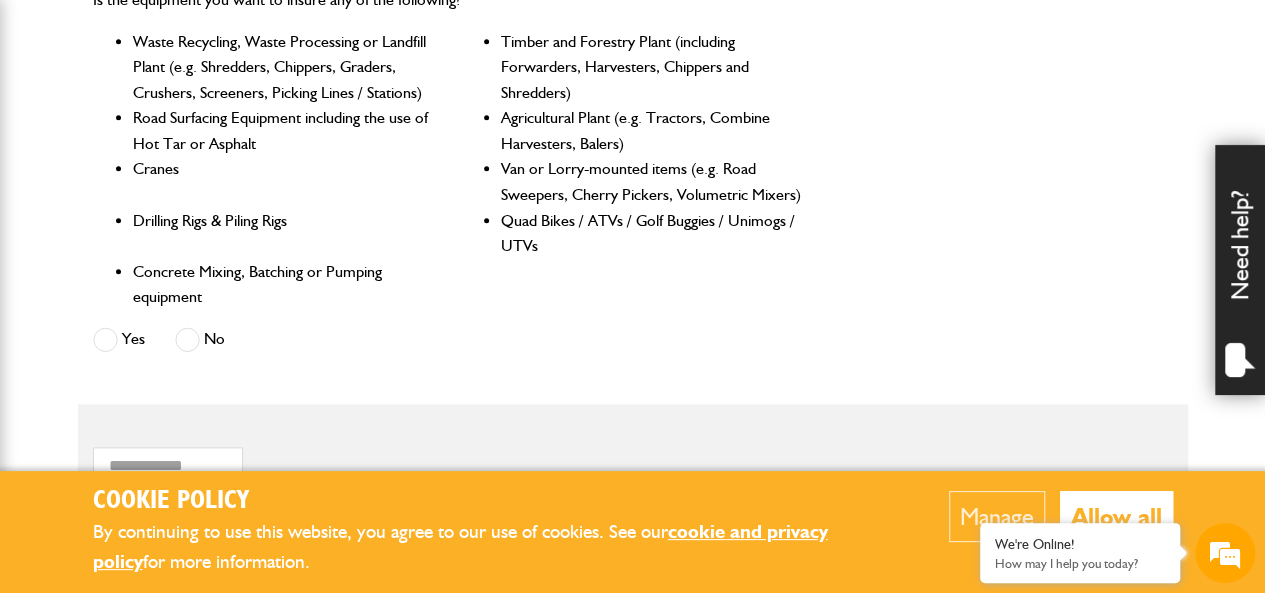 click on "No" at bounding box center (200, 339) 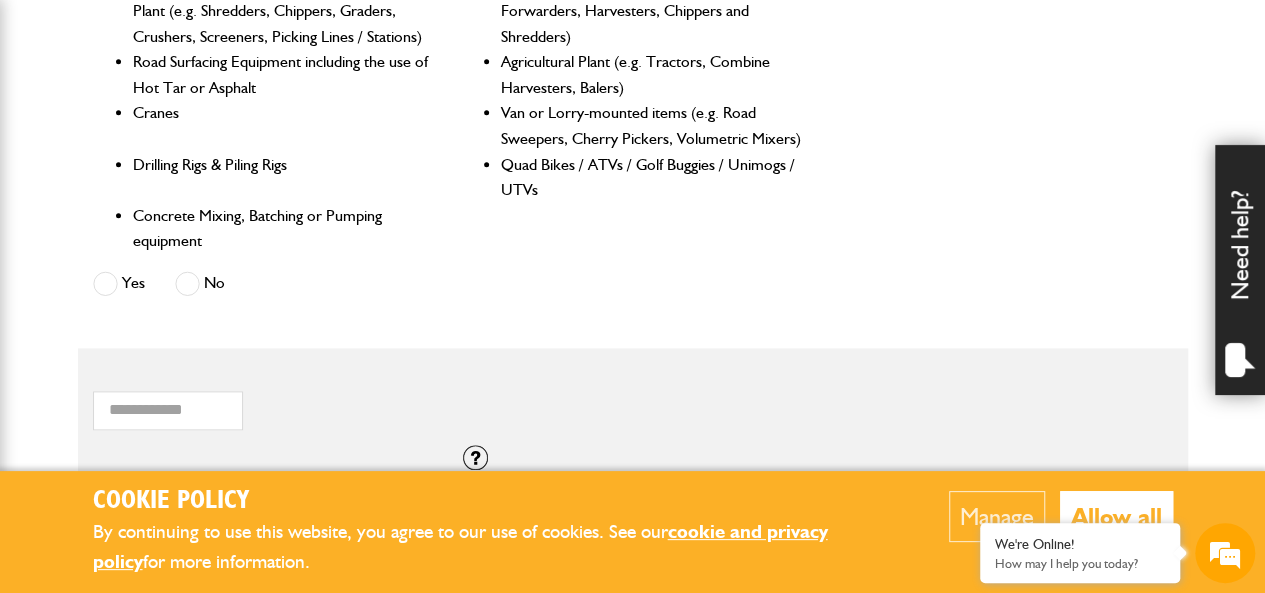 scroll, scrollTop: 1200, scrollLeft: 0, axis: vertical 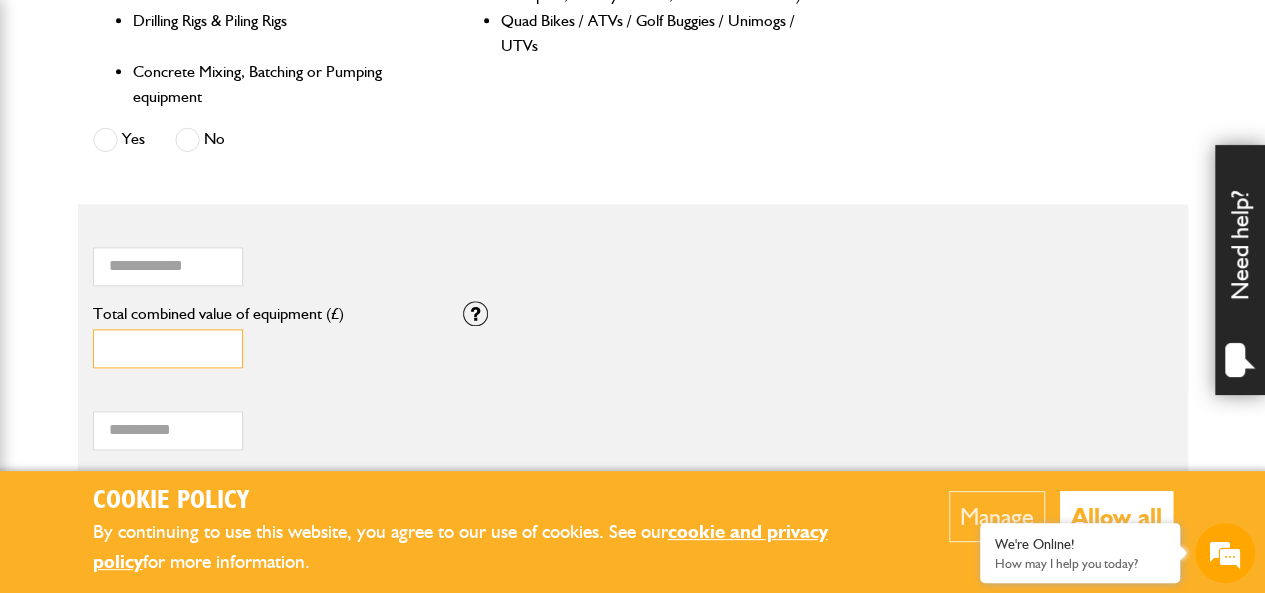 click on "*" at bounding box center [168, 348] 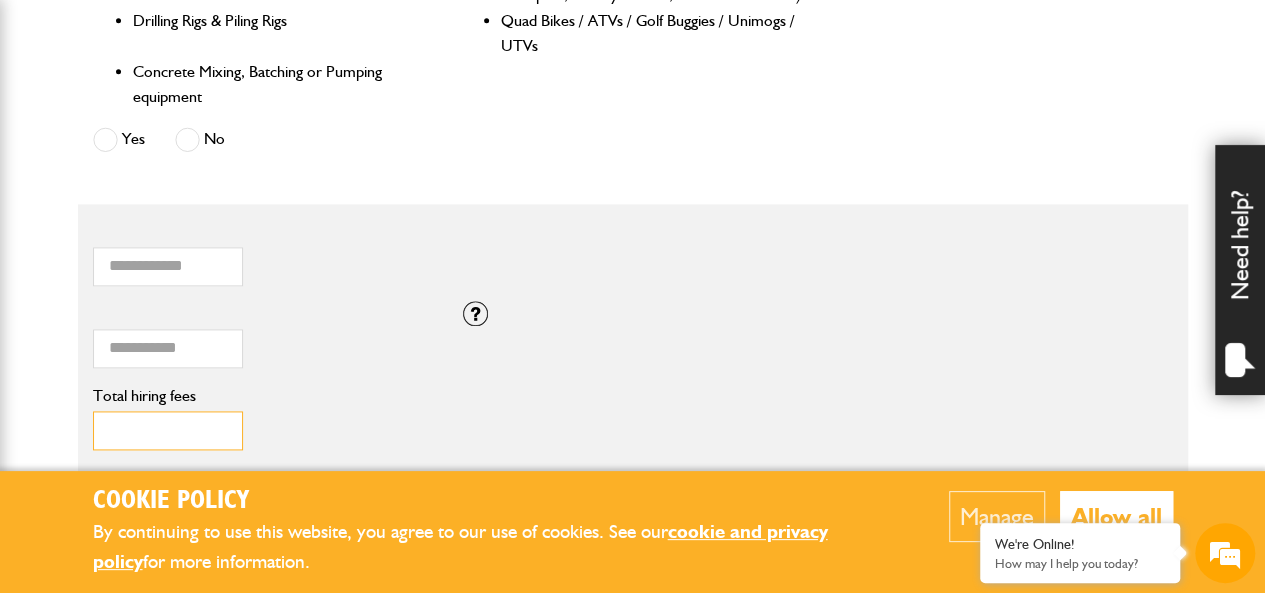 click on "Total hiring fees" at bounding box center [168, 430] 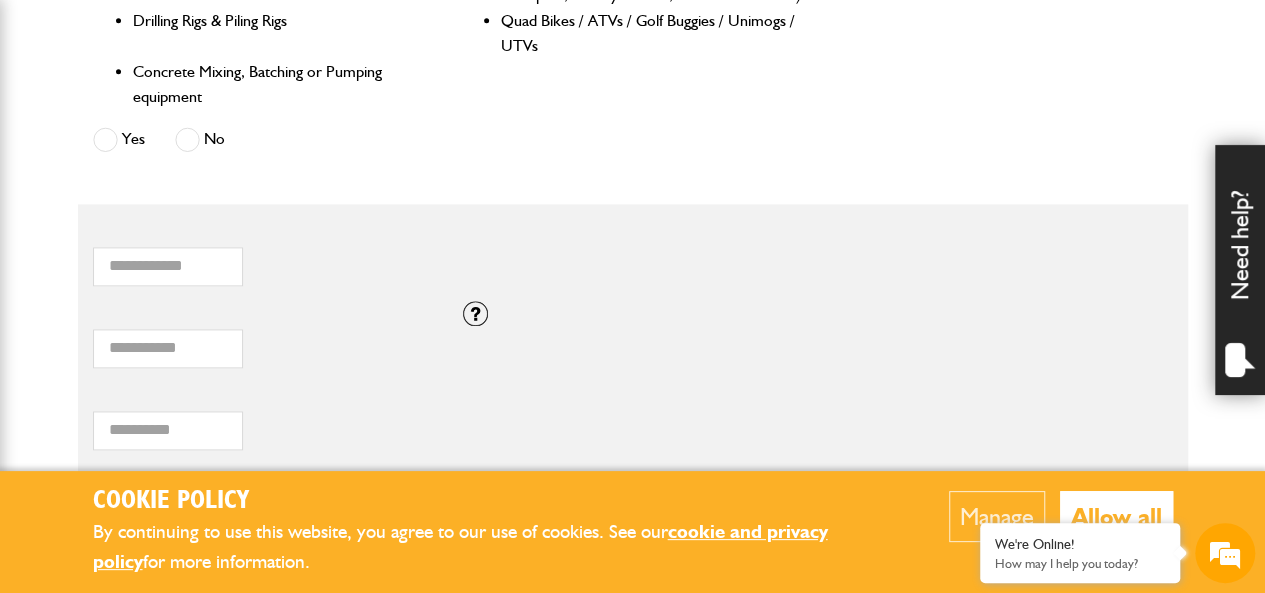click on "***
Total hiring fees
Please enter a minimum value of 25 for total hiring fees." at bounding box center (633, 424) 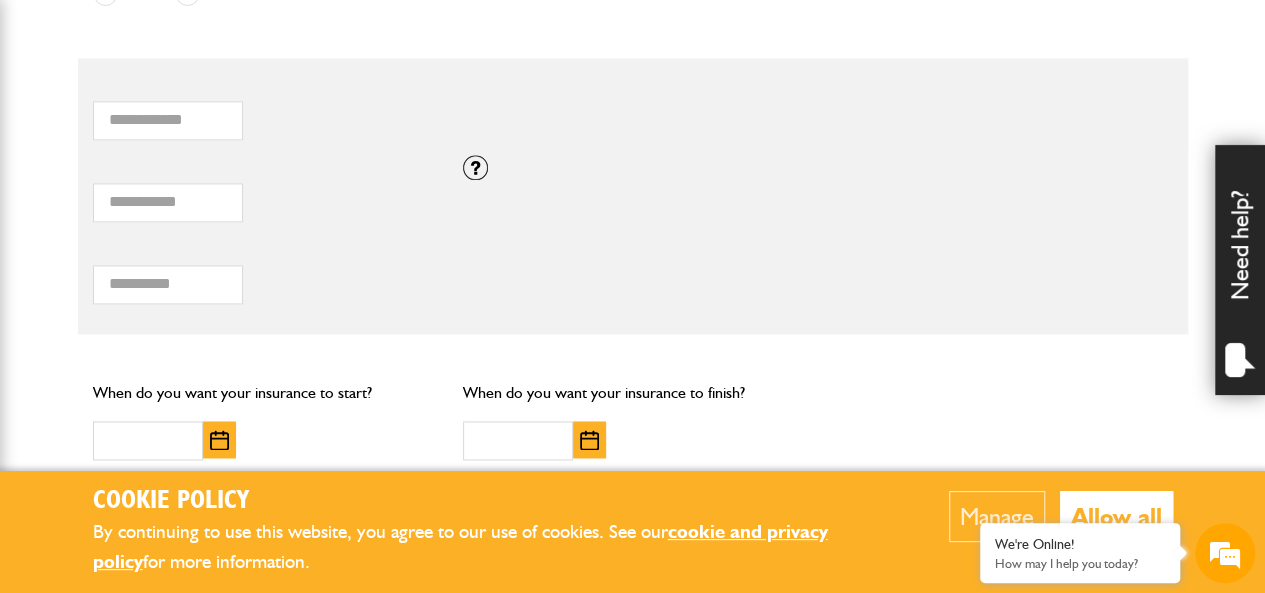 scroll, scrollTop: 1400, scrollLeft: 0, axis: vertical 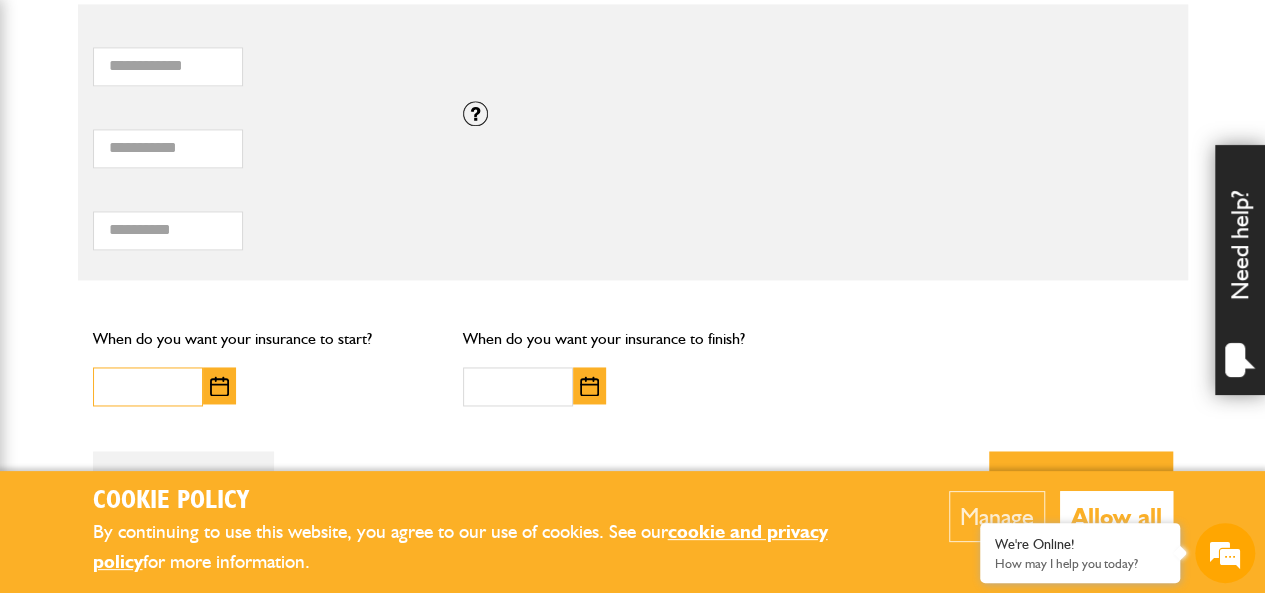 click at bounding box center (148, 386) 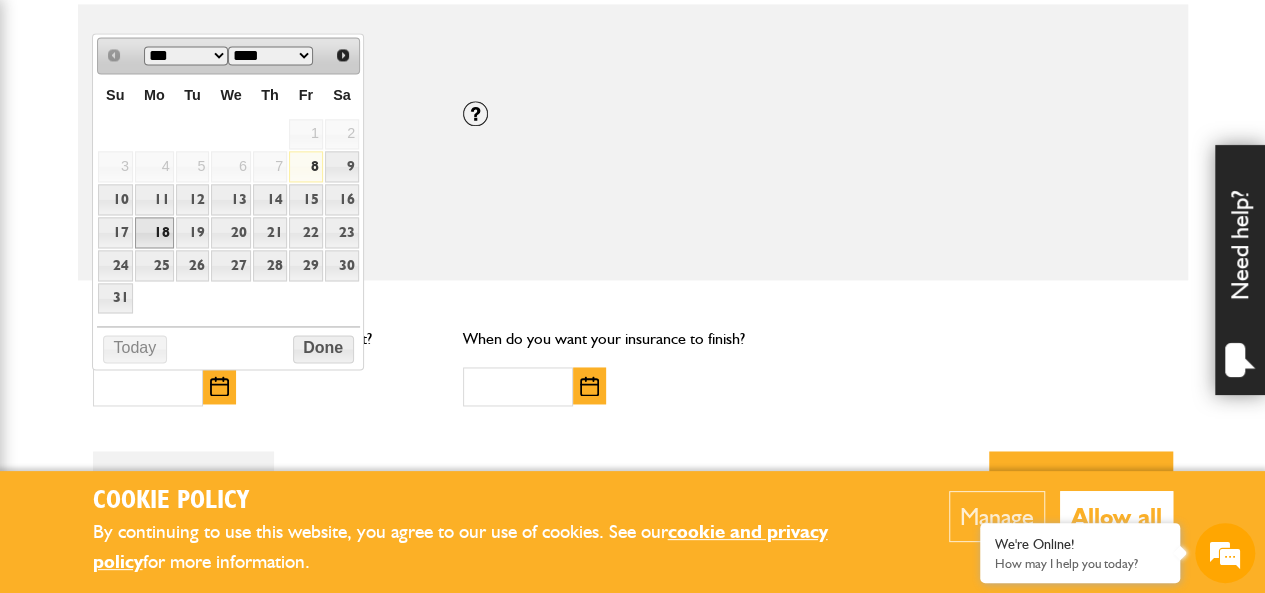 click on "18" at bounding box center (154, 232) 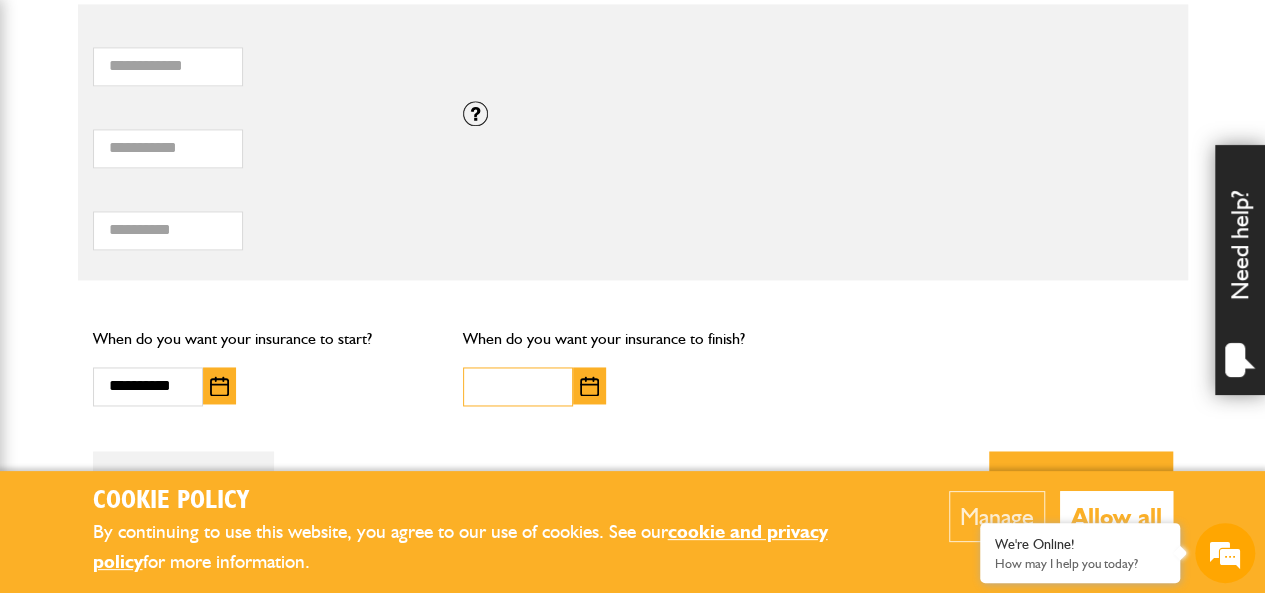 click at bounding box center [518, 386] 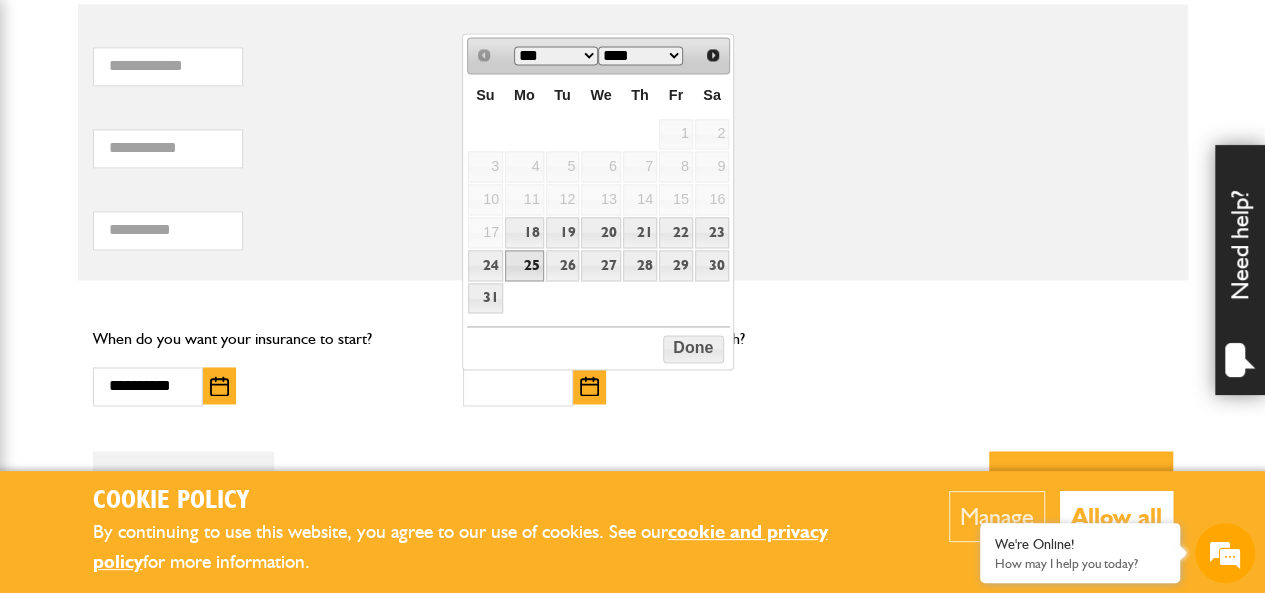 click on "25" at bounding box center (524, 265) 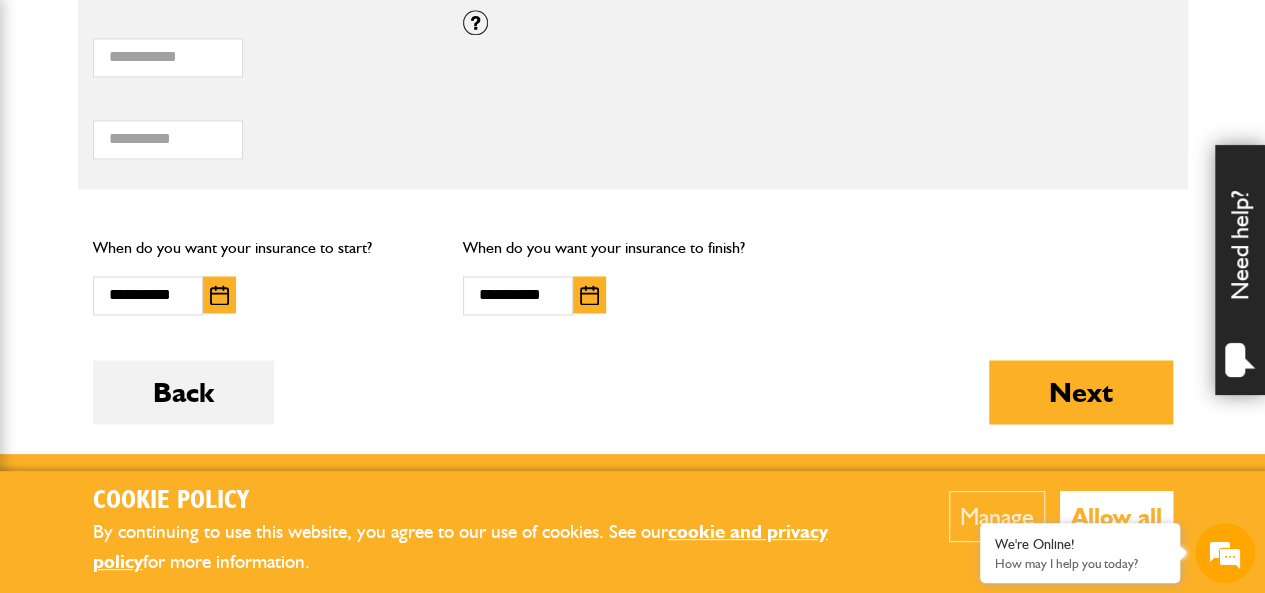 scroll, scrollTop: 1700, scrollLeft: 0, axis: vertical 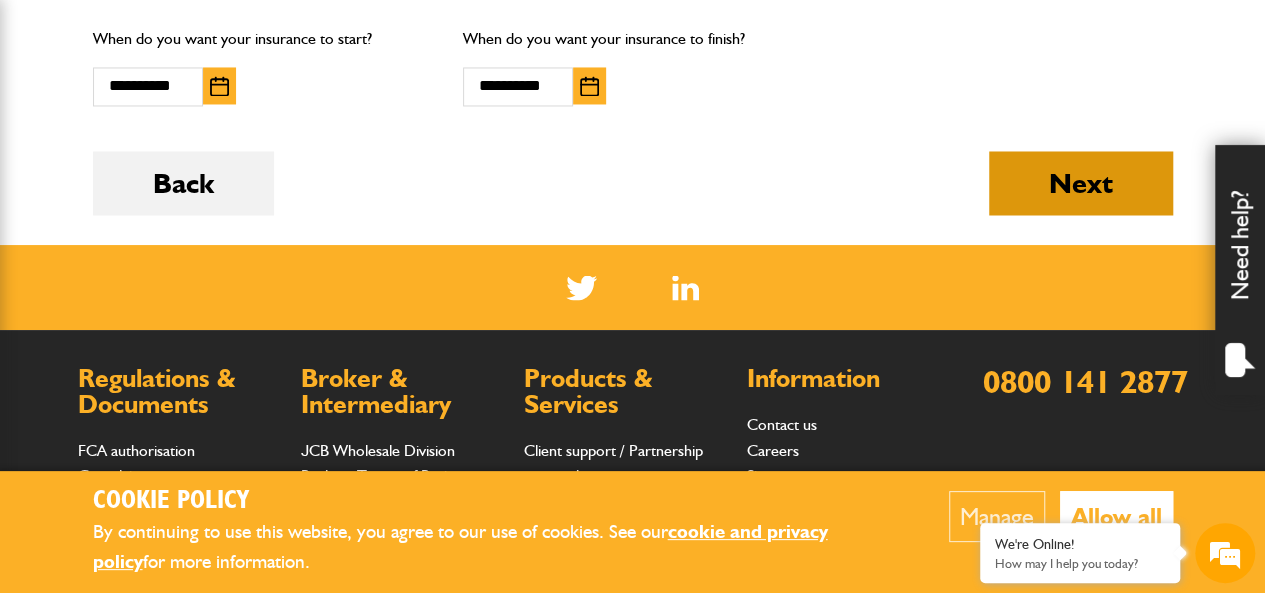 click on "Next" at bounding box center (1081, 183) 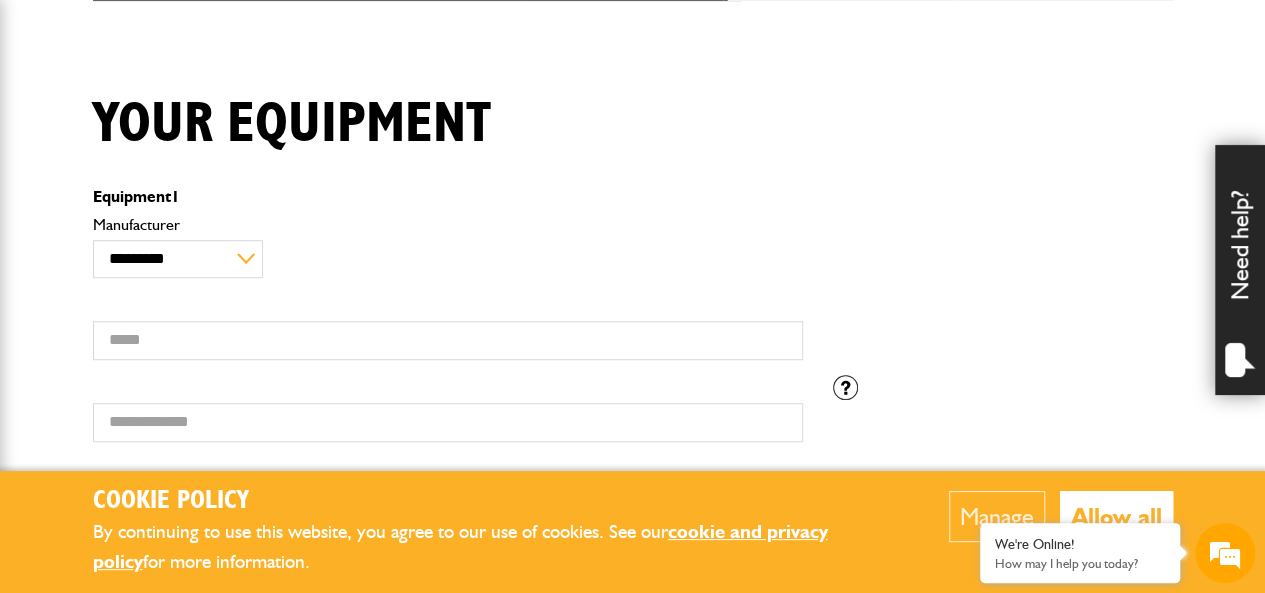 scroll, scrollTop: 500, scrollLeft: 0, axis: vertical 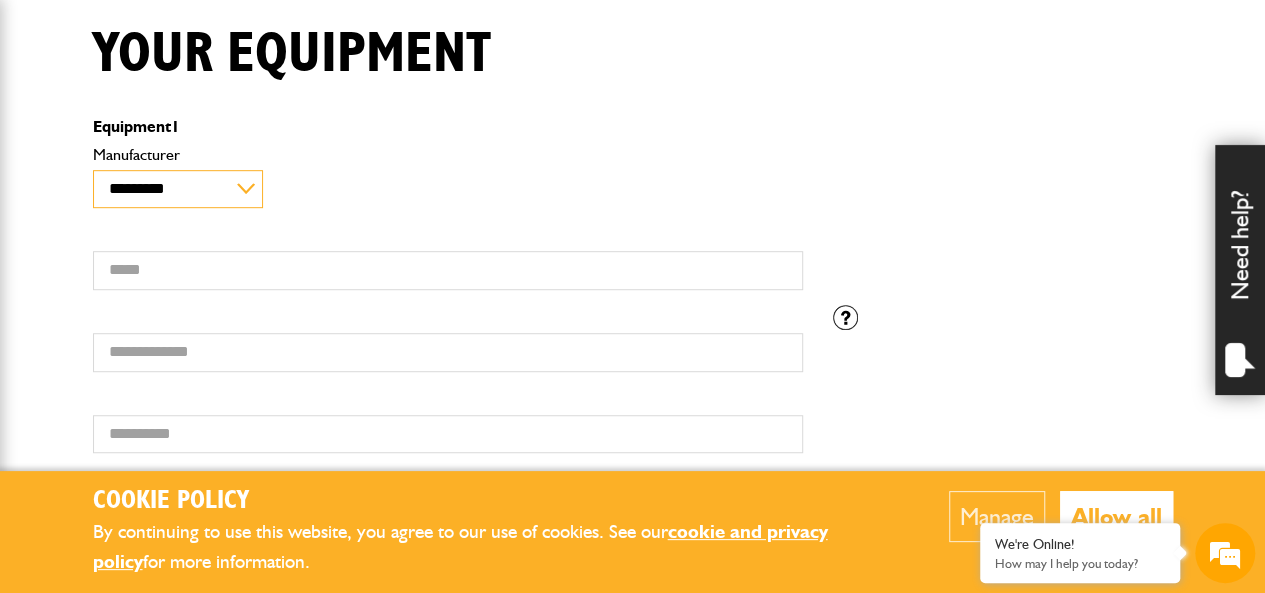 click on "**********" at bounding box center [178, 189] 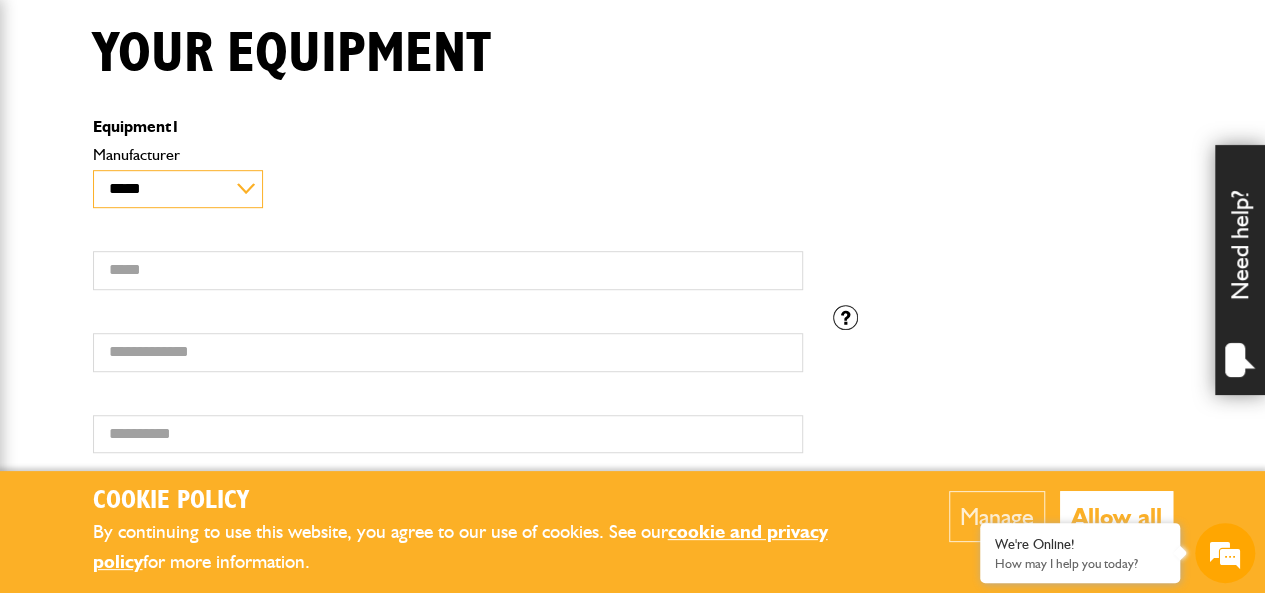 click on "**********" at bounding box center (178, 189) 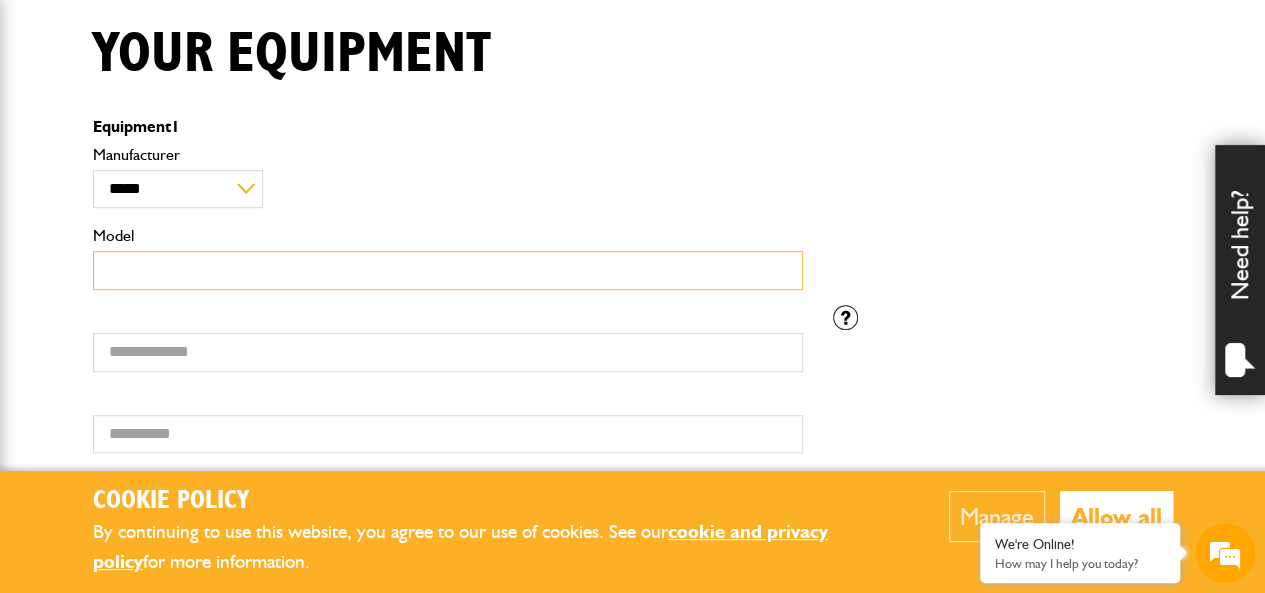 click on "Model" at bounding box center (448, 270) 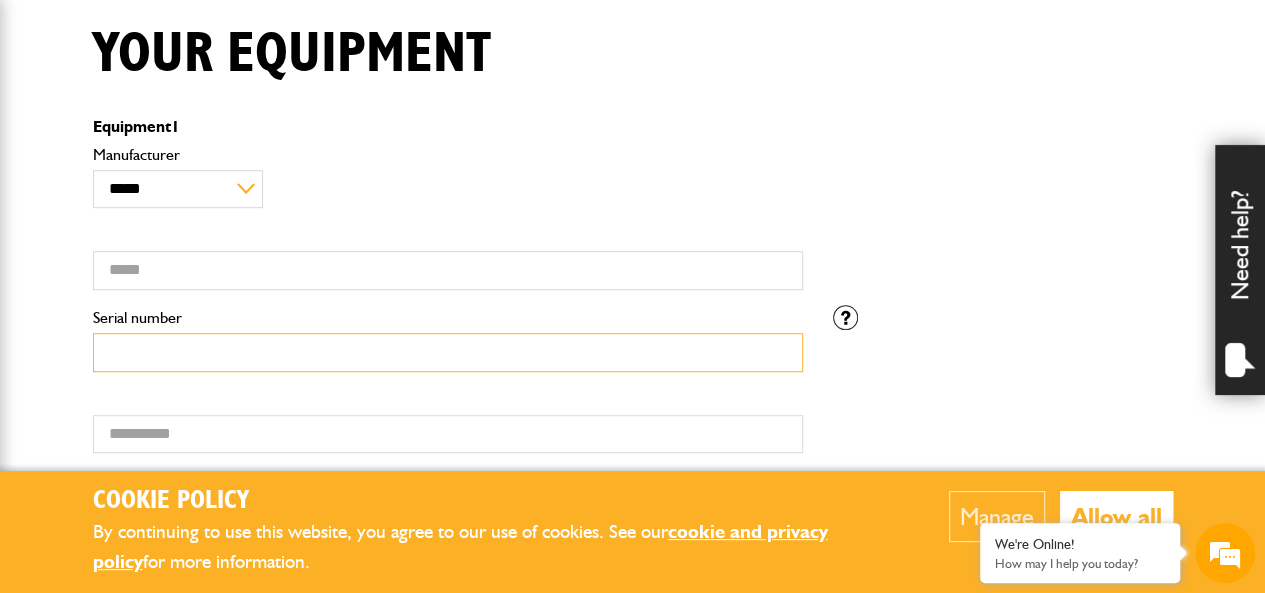 click on "Serial number" at bounding box center [448, 352] 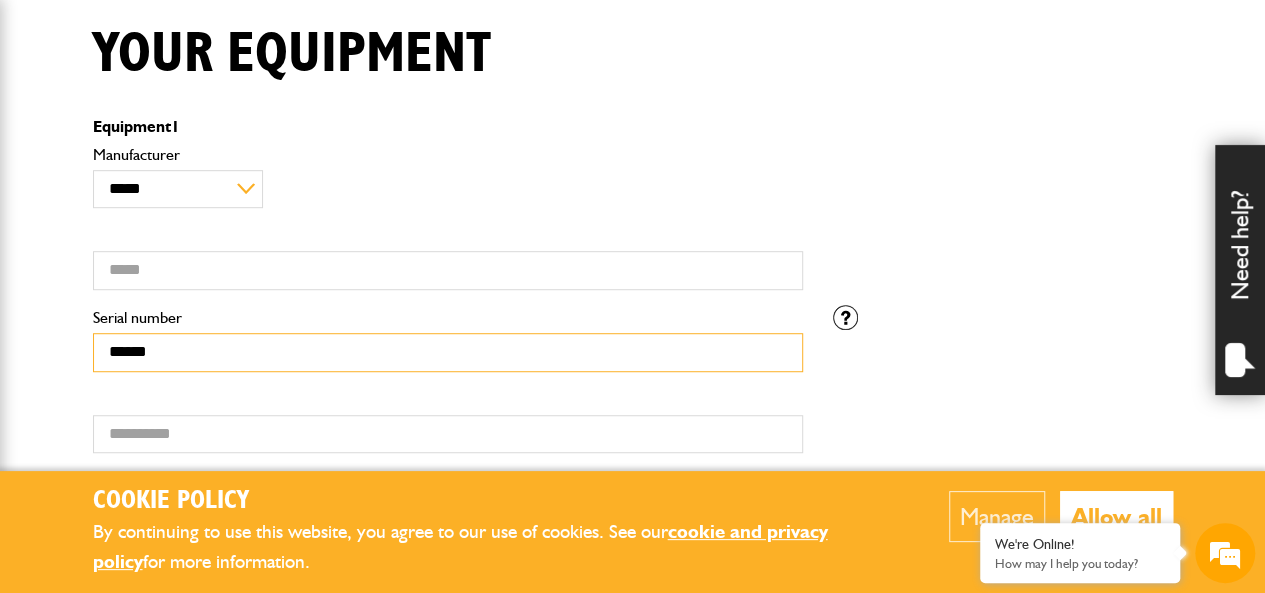 type on "******" 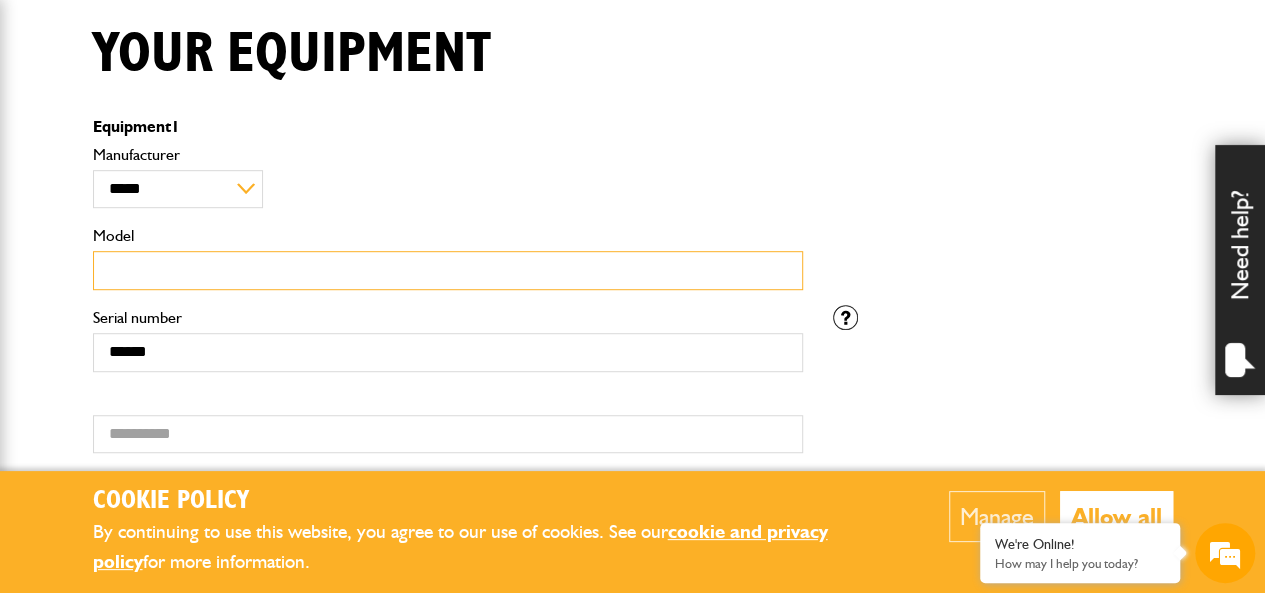 click on "Model" at bounding box center (448, 270) 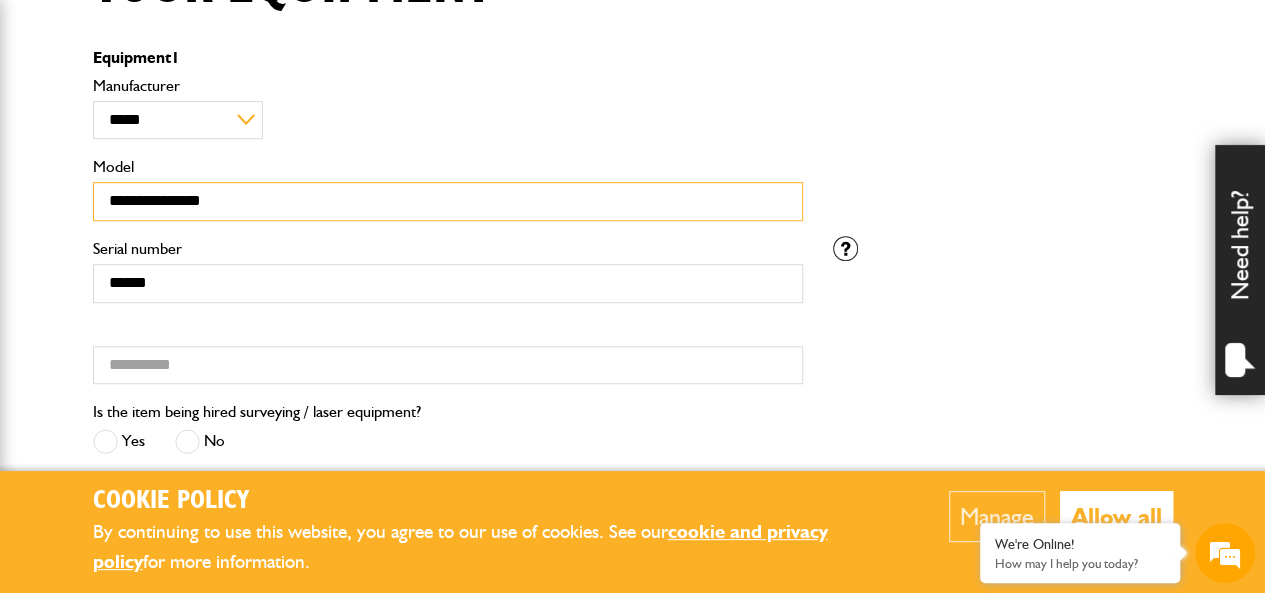 scroll, scrollTop: 600, scrollLeft: 0, axis: vertical 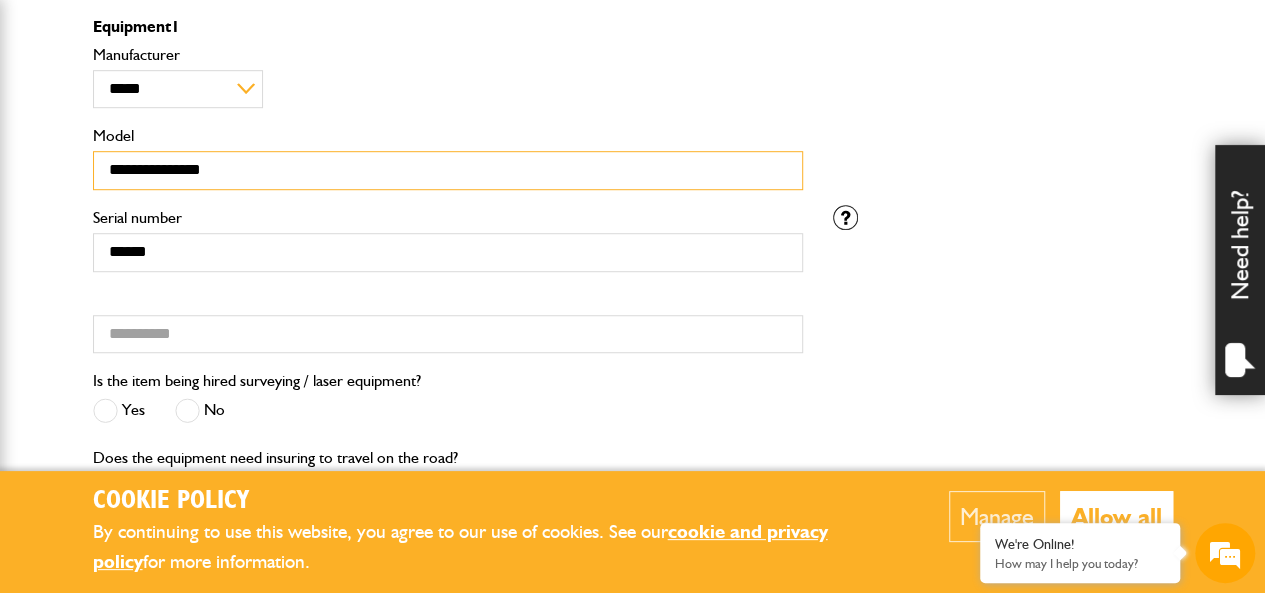 type on "**********" 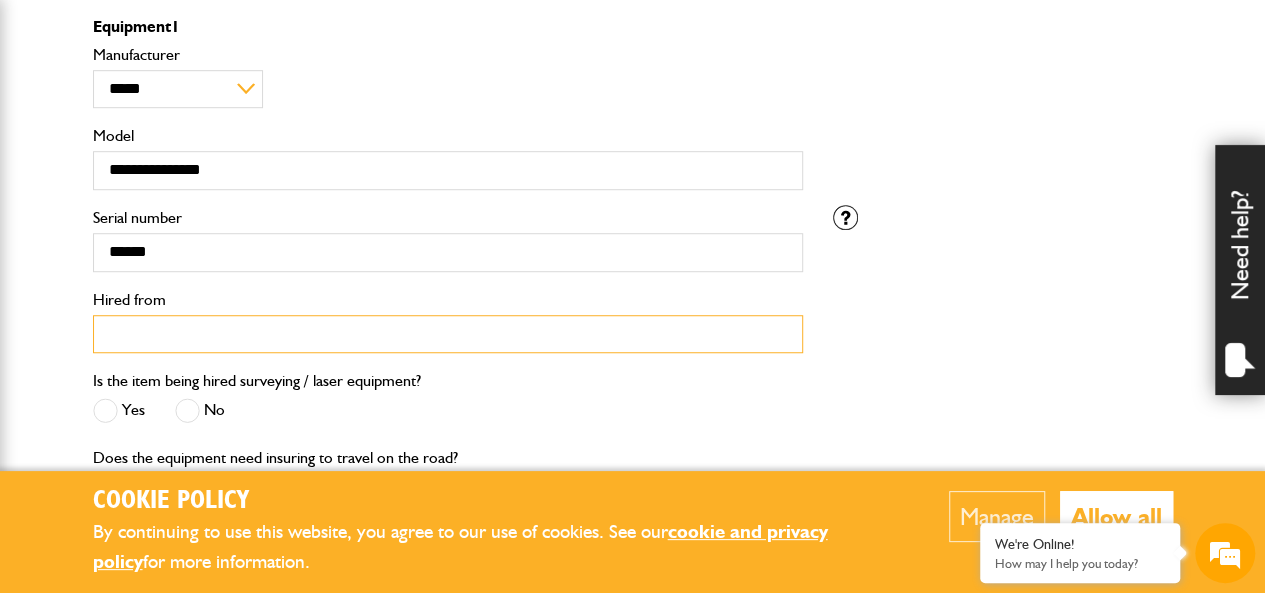 click on "Hired from" at bounding box center (448, 334) 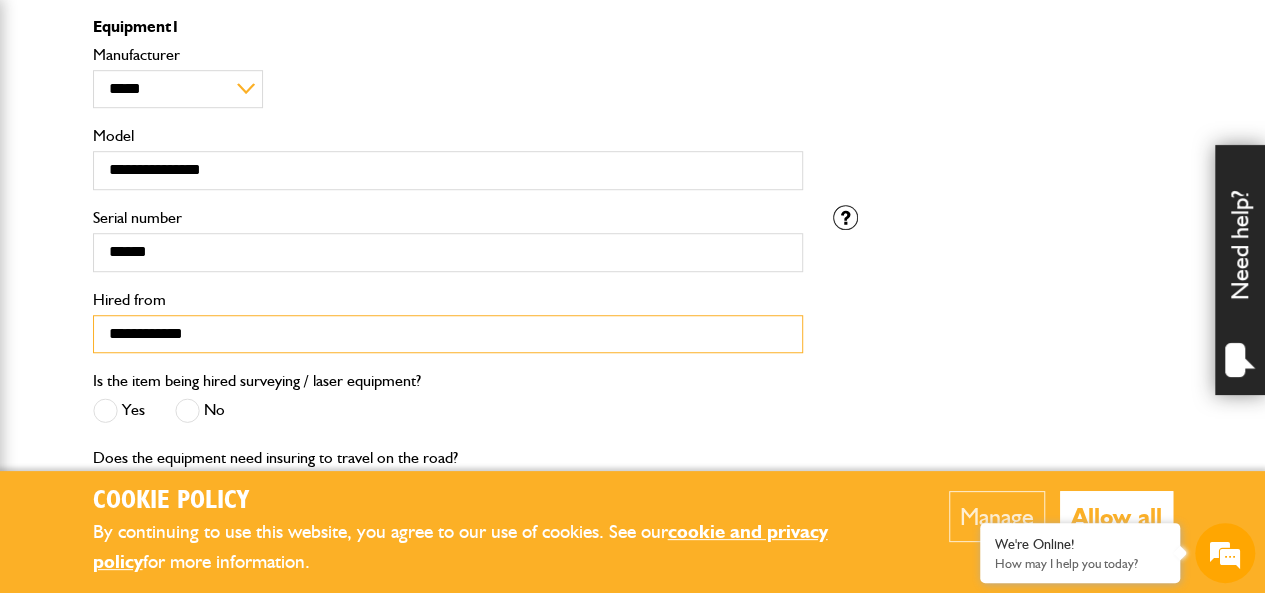 type on "**********" 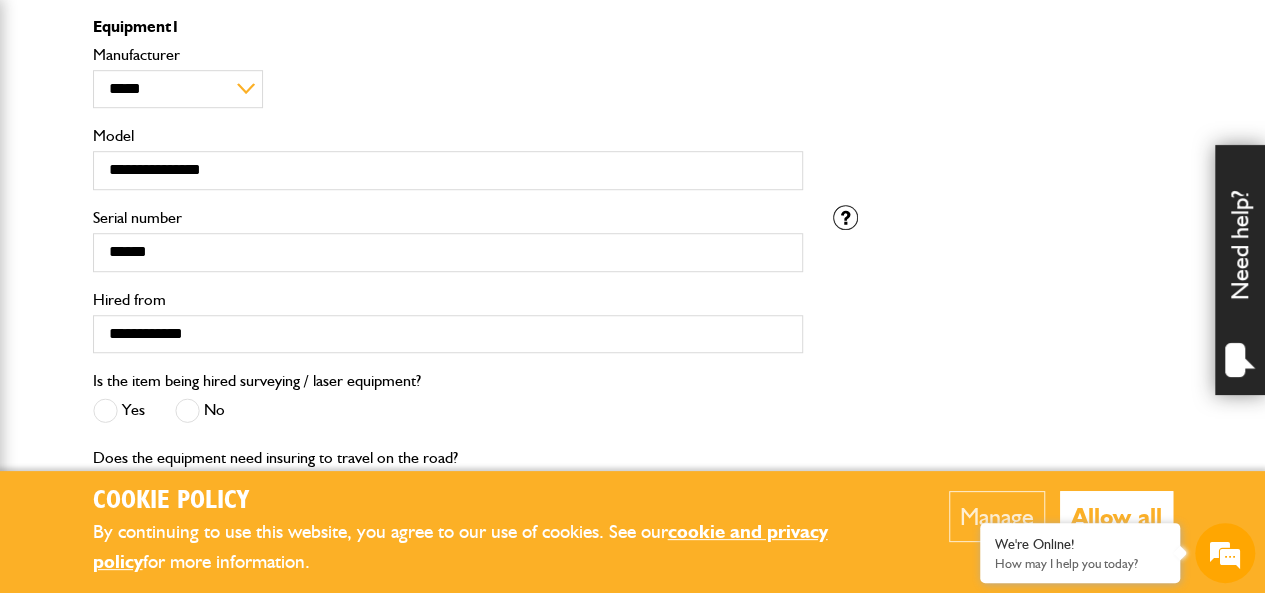 click at bounding box center [187, 410] 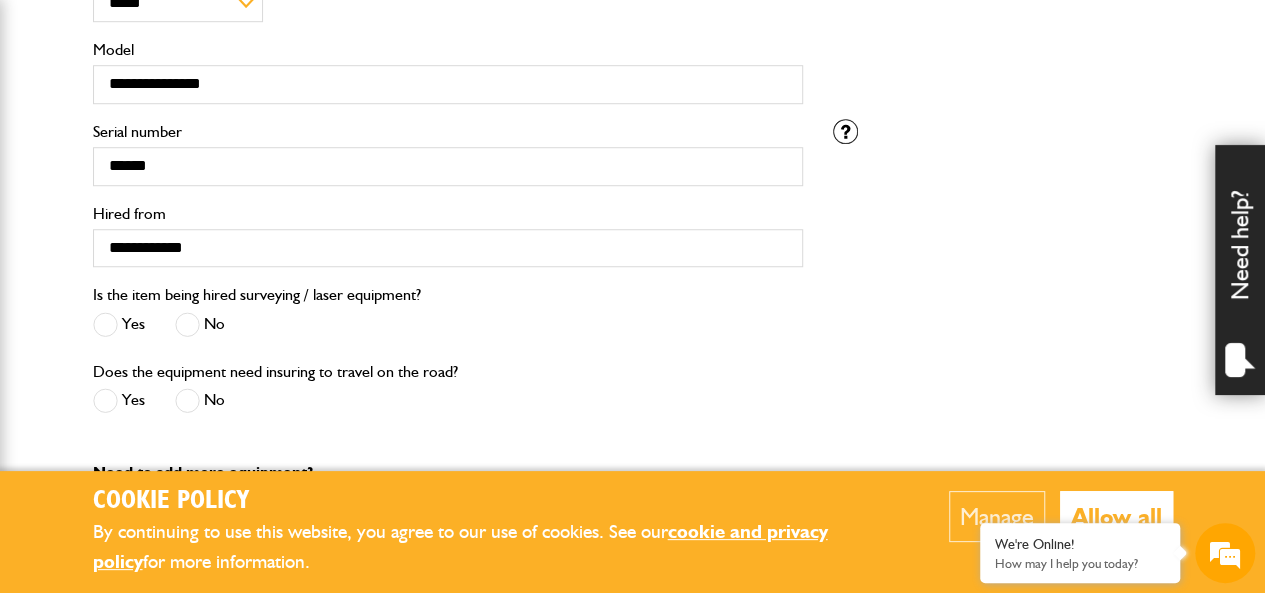scroll, scrollTop: 800, scrollLeft: 0, axis: vertical 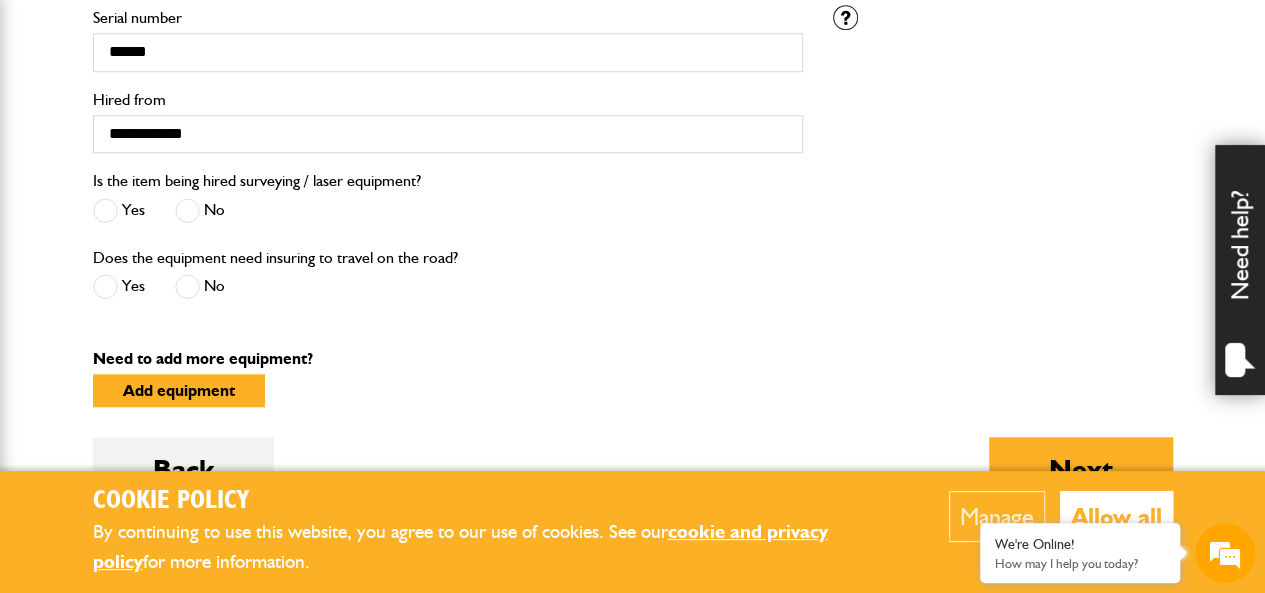 drag, startPoint x: 184, startPoint y: 281, endPoint x: 239, endPoint y: 320, distance: 67.424034 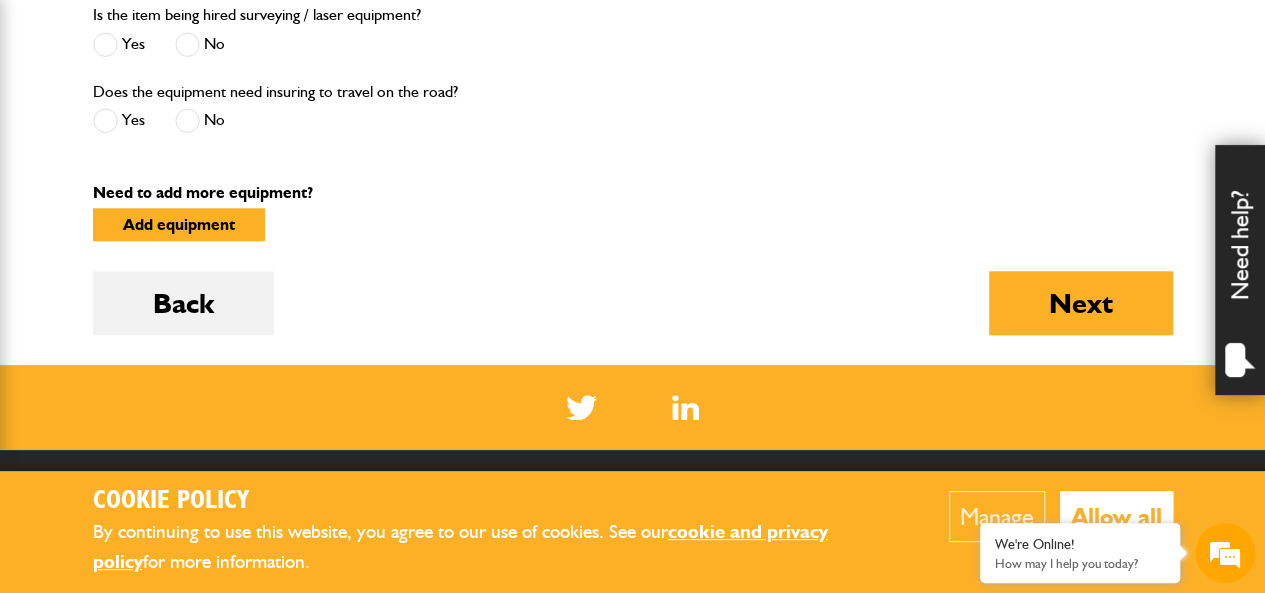 scroll, scrollTop: 1000, scrollLeft: 0, axis: vertical 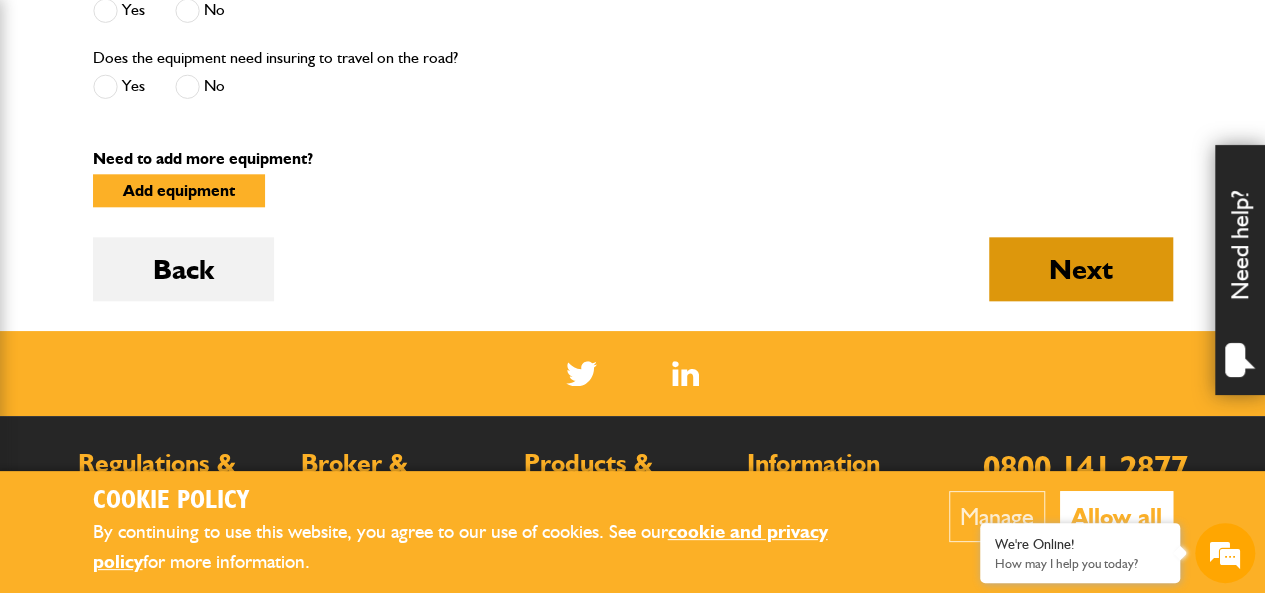 click on "Next" at bounding box center [1081, 269] 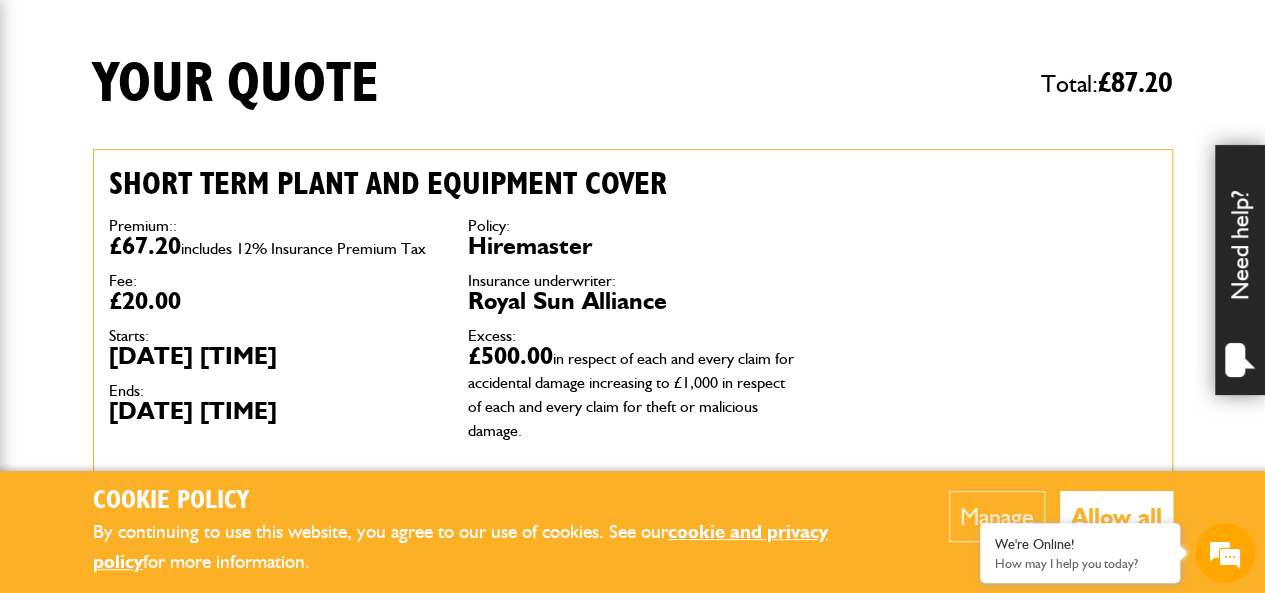 scroll, scrollTop: 500, scrollLeft: 0, axis: vertical 